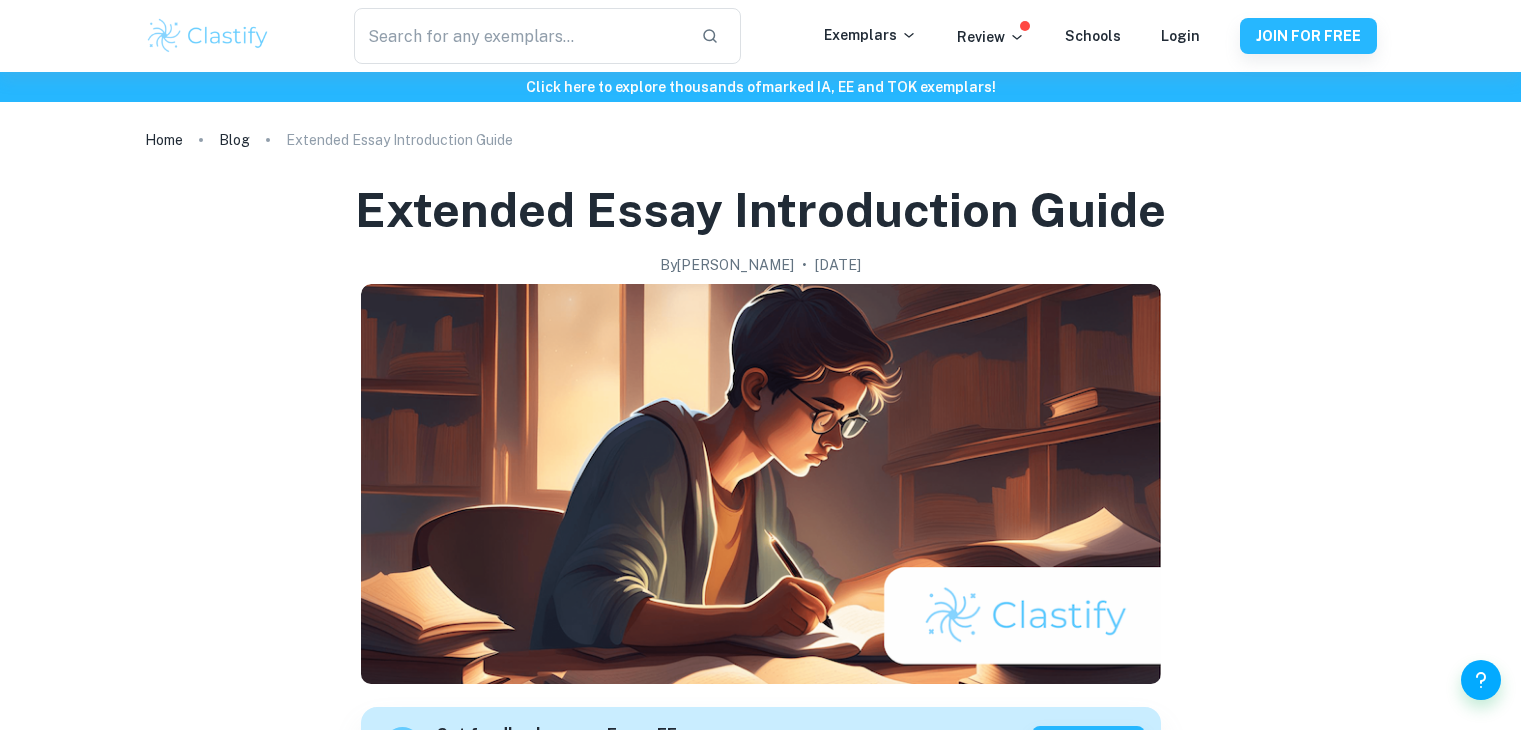 scroll, scrollTop: 0, scrollLeft: 0, axis: both 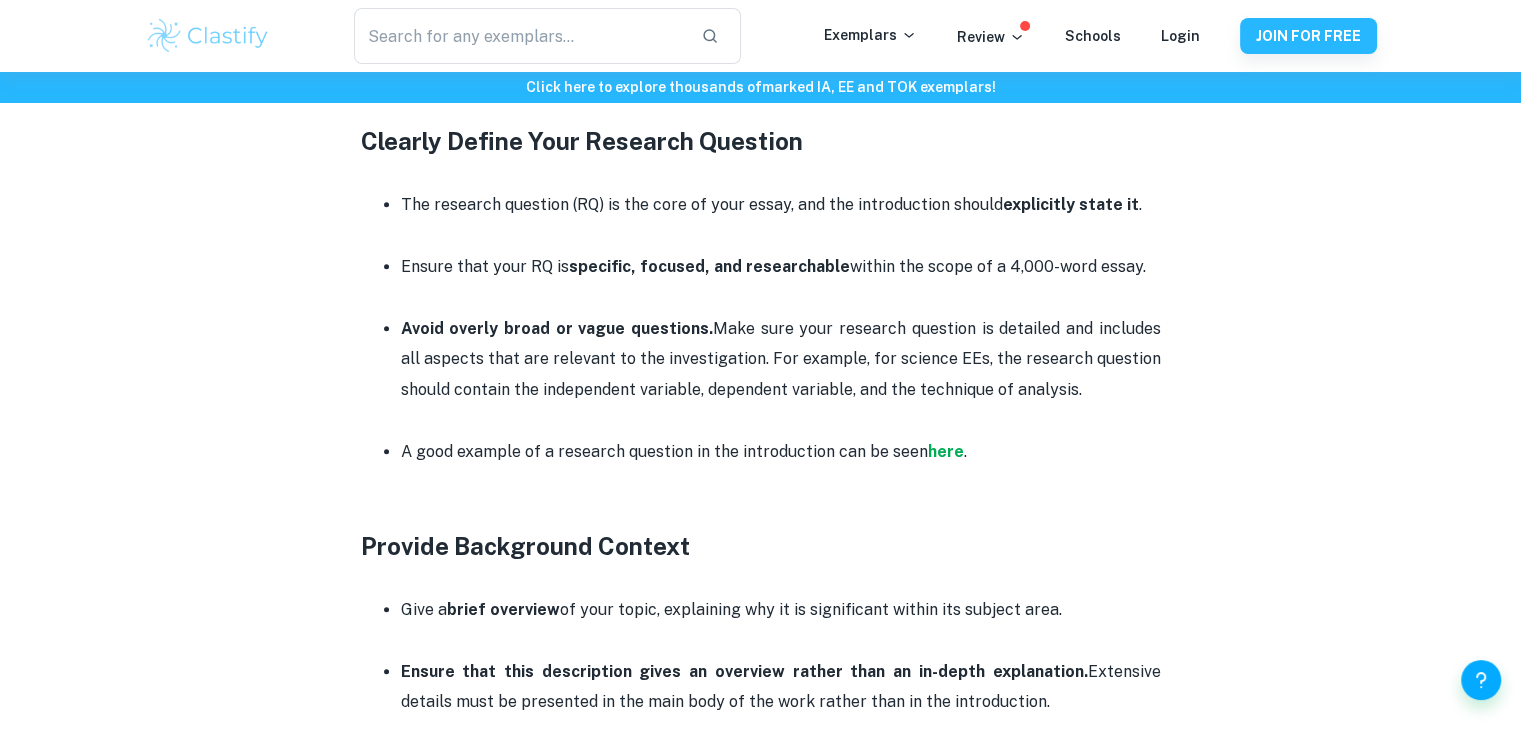 click at bounding box center (781, 420) 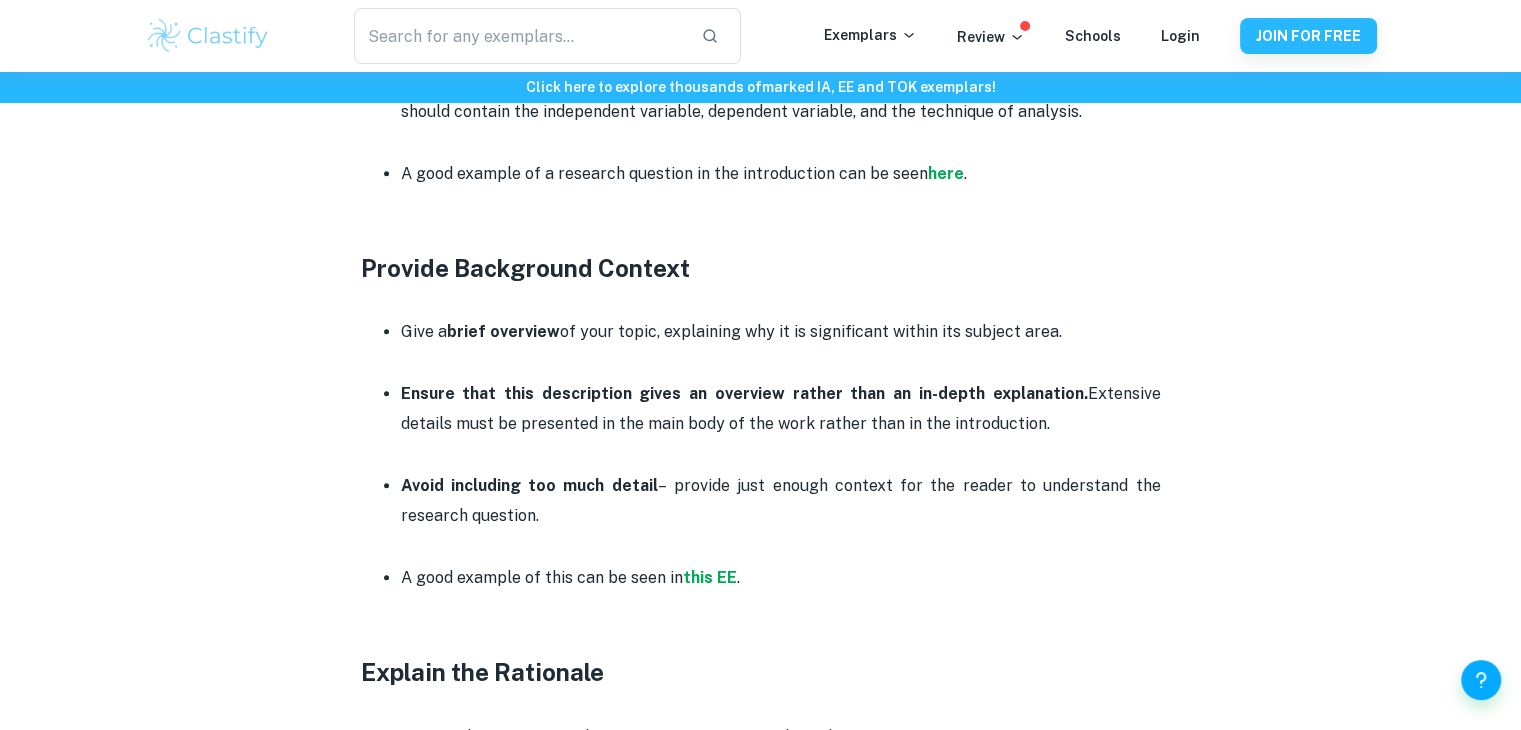 scroll, scrollTop: 1262, scrollLeft: 0, axis: vertical 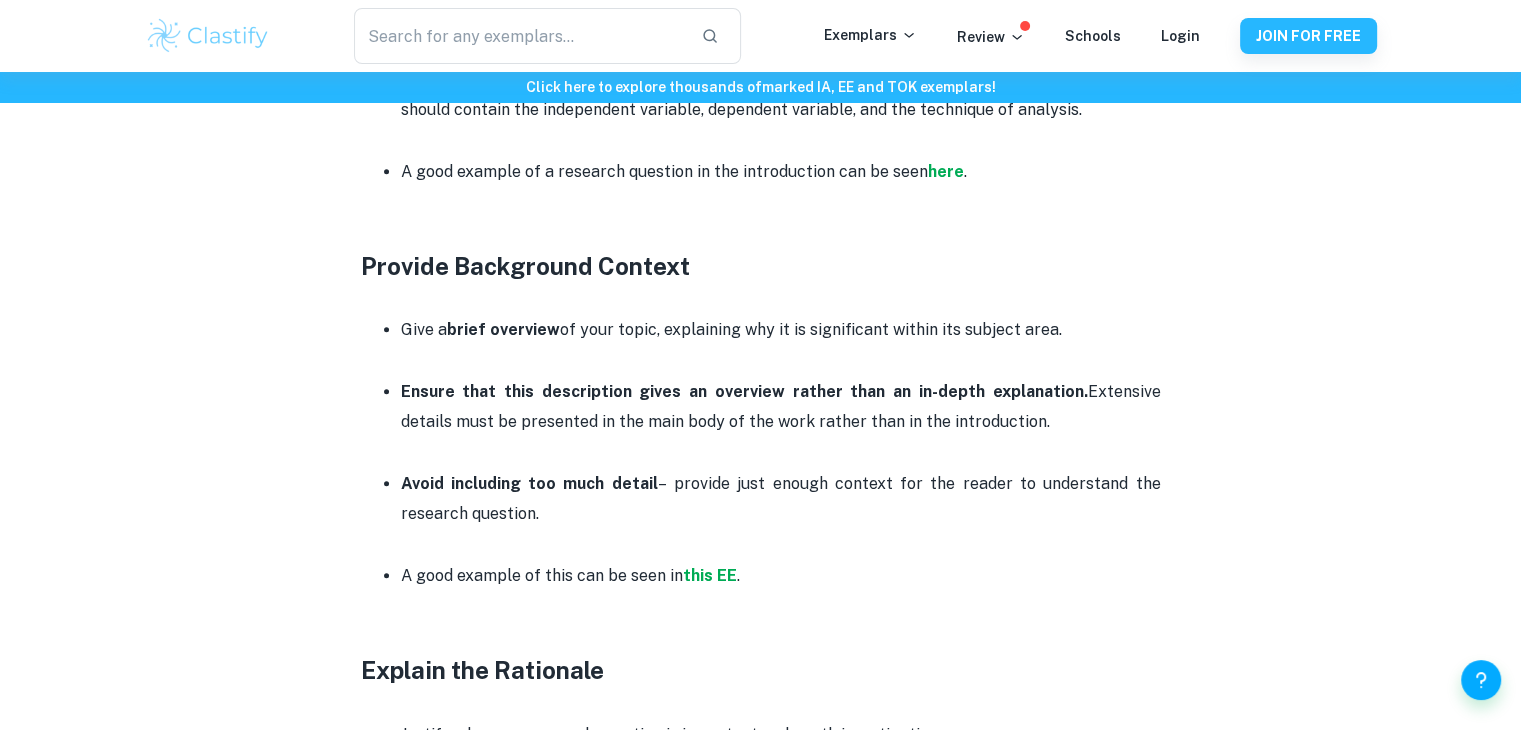 click at bounding box center [781, 360] 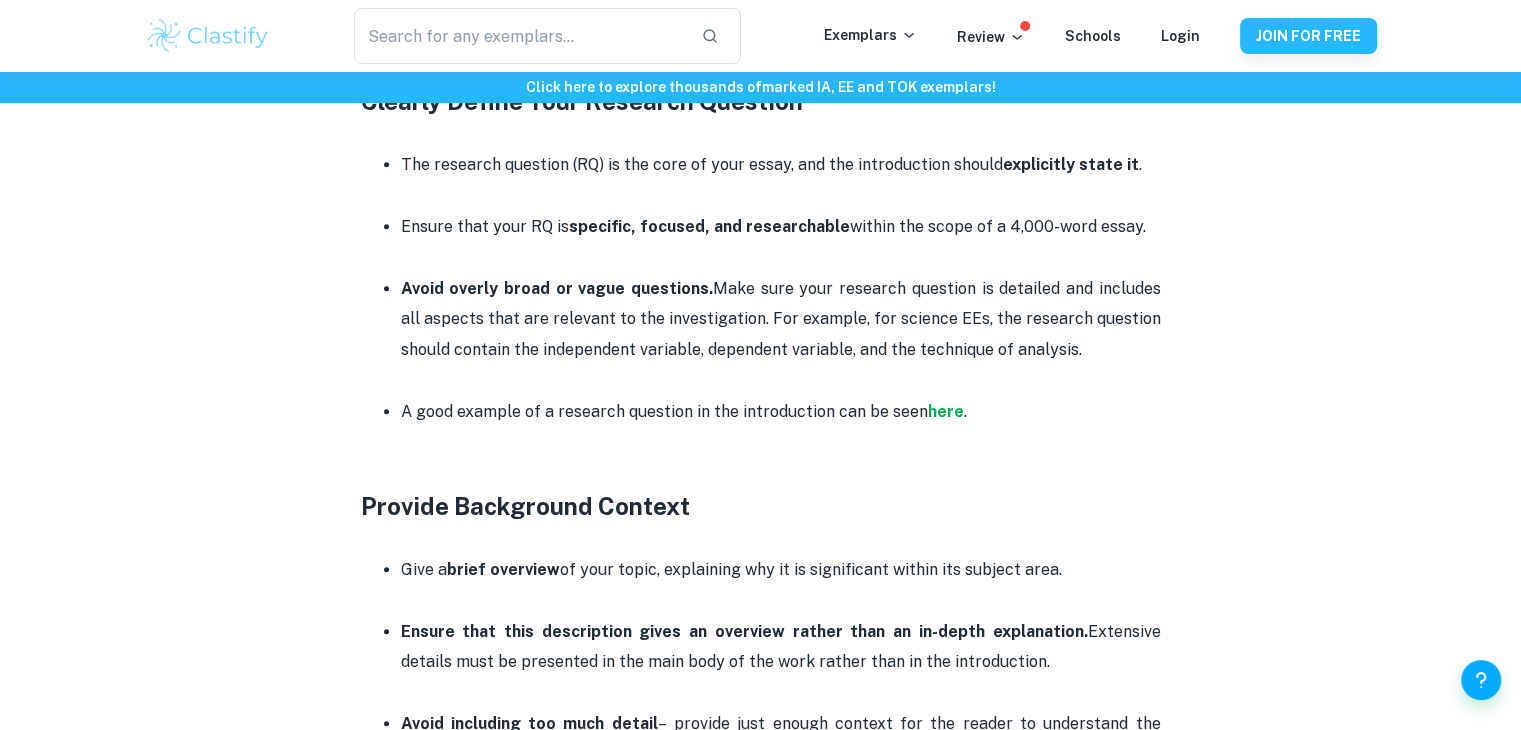 scroll, scrollTop: 982, scrollLeft: 0, axis: vertical 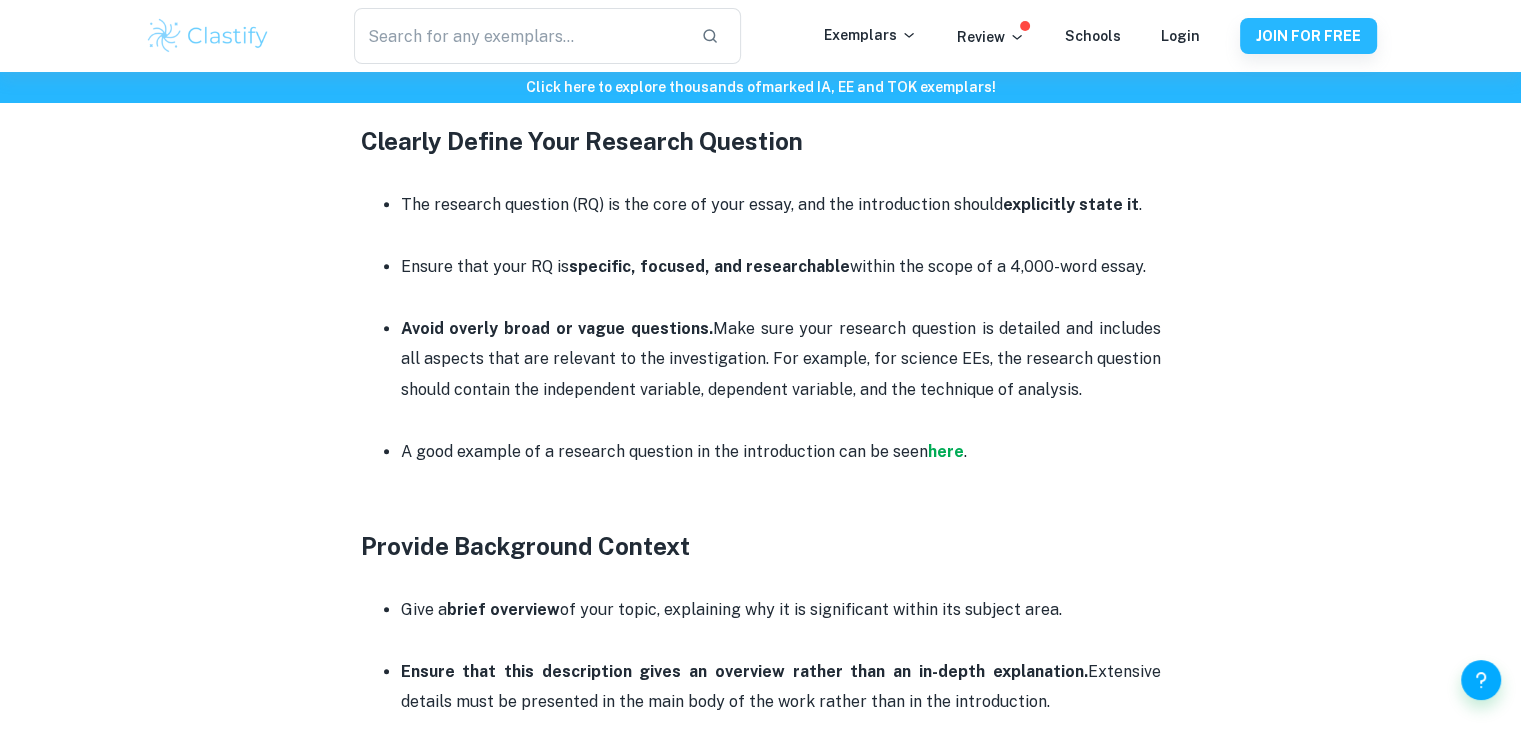 drag, startPoint x: 905, startPoint y: 433, endPoint x: 908, endPoint y: 443, distance: 10.440307 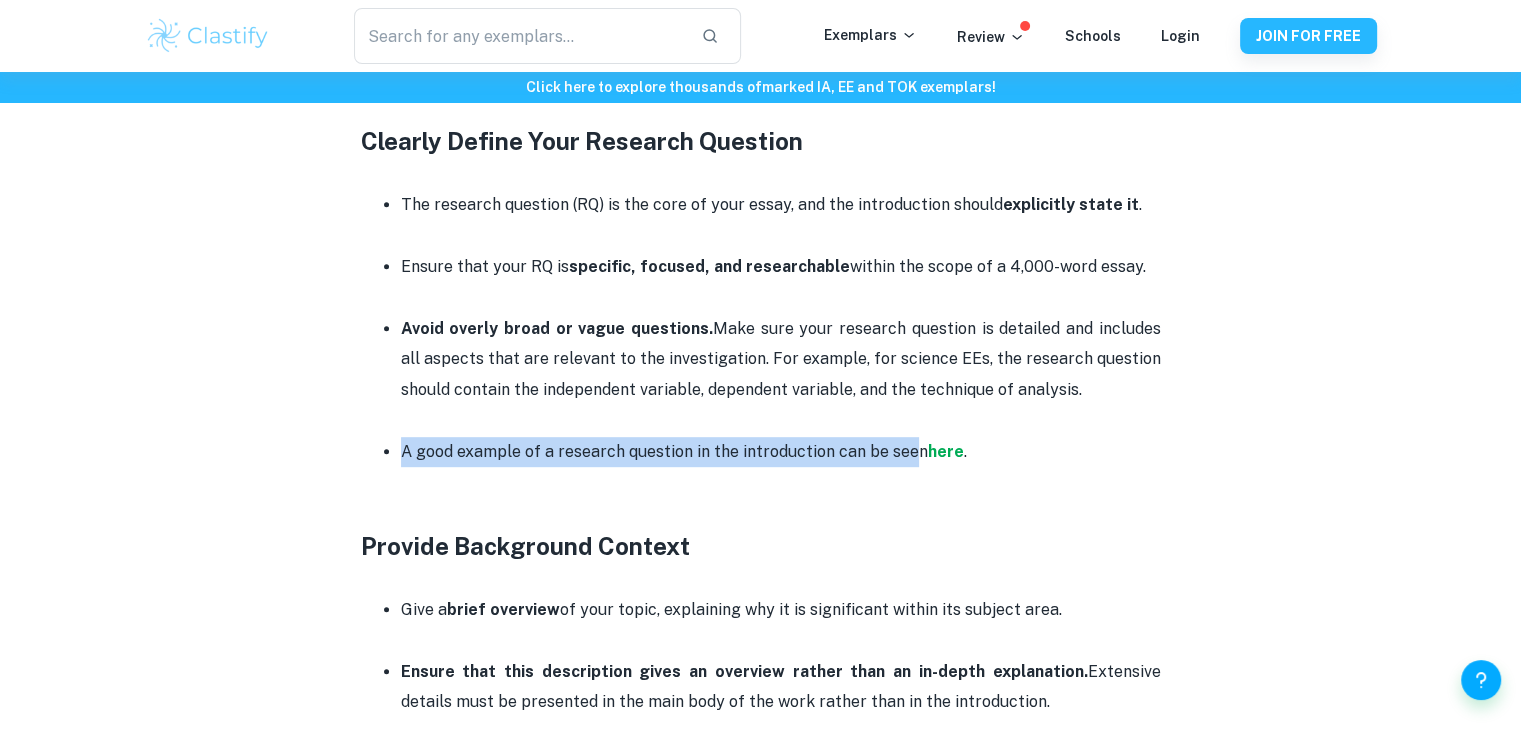 click on "Extended Essay Introduction Guide By  Roxanne • April 4, 2025 Get feedback on your  Essay EE Marked only by official IB examiners Learn more A strong introduction sets the foundation for your Extended Essay (EE). It should clearly outline the research topic, establish its significance, and provide the reader with a preview of what the EE is about. This post will outline some key points to keep in mind when writing the introduction of your EE, no matter the subject.     Extended Essay Introduction Guide     Clearly Define Your Research Question   The research question (RQ) is the core of your essay, and the introduction should  explicitly state it .   Ensure that your RQ is  specific, focused, and researchable  within the scope of a 4,000-word essay.   Avoid overly broad or vague questions.   A good example of a research question in the introduction can be seen  here .     Provide Background Context   Give a  brief overview  of your topic, explaining why it is significant within its subject area." at bounding box center [761, 831] 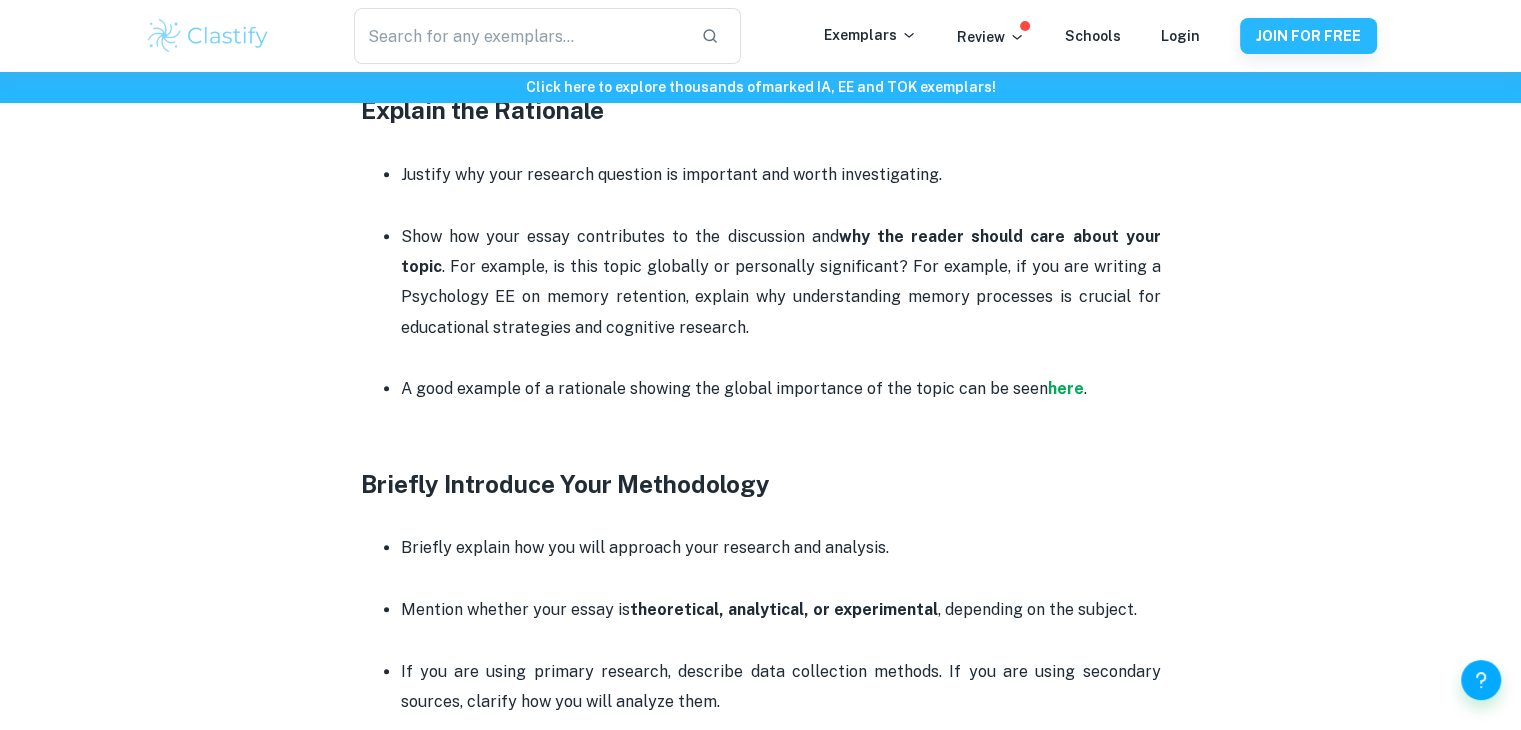 scroll, scrollTop: 1782, scrollLeft: 0, axis: vertical 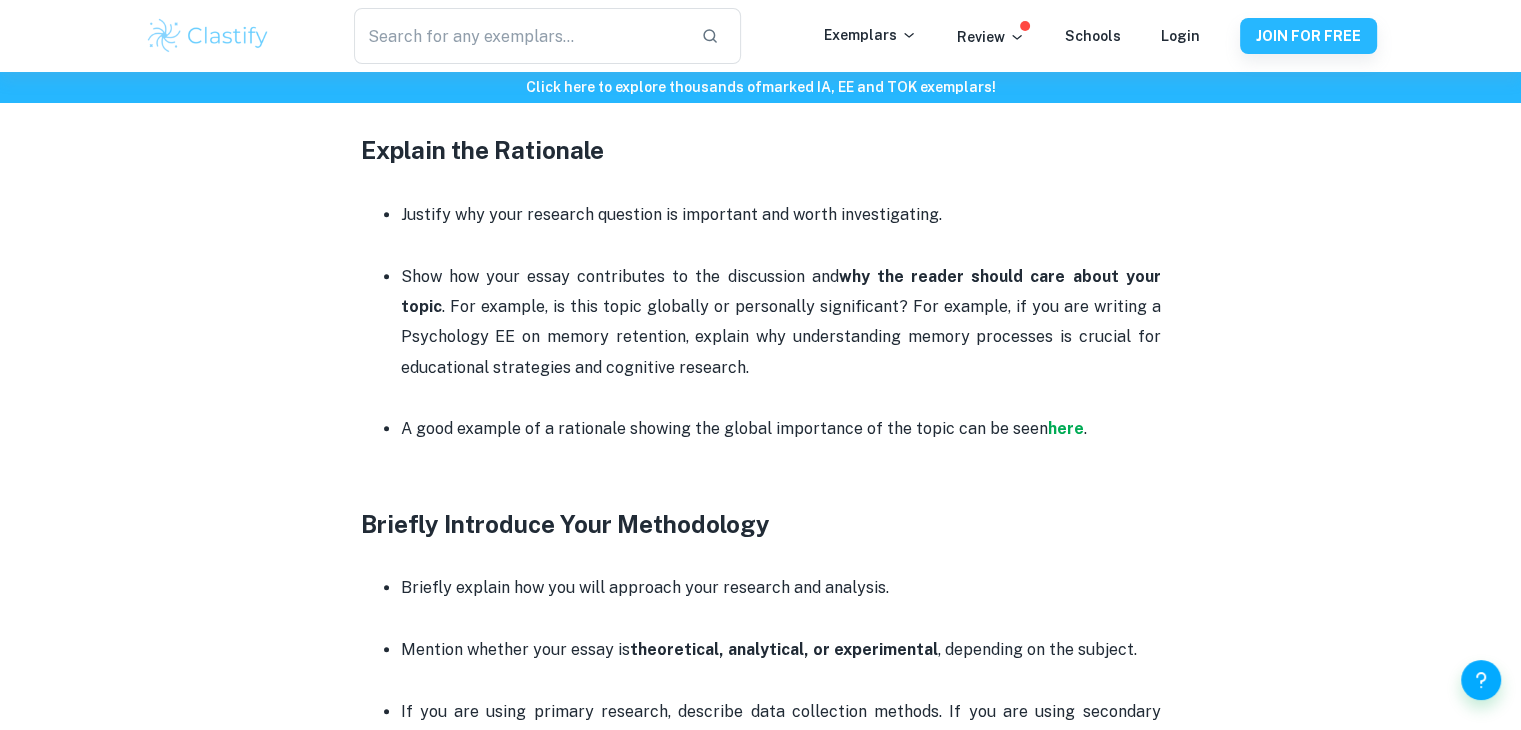 click at bounding box center [761, 490] 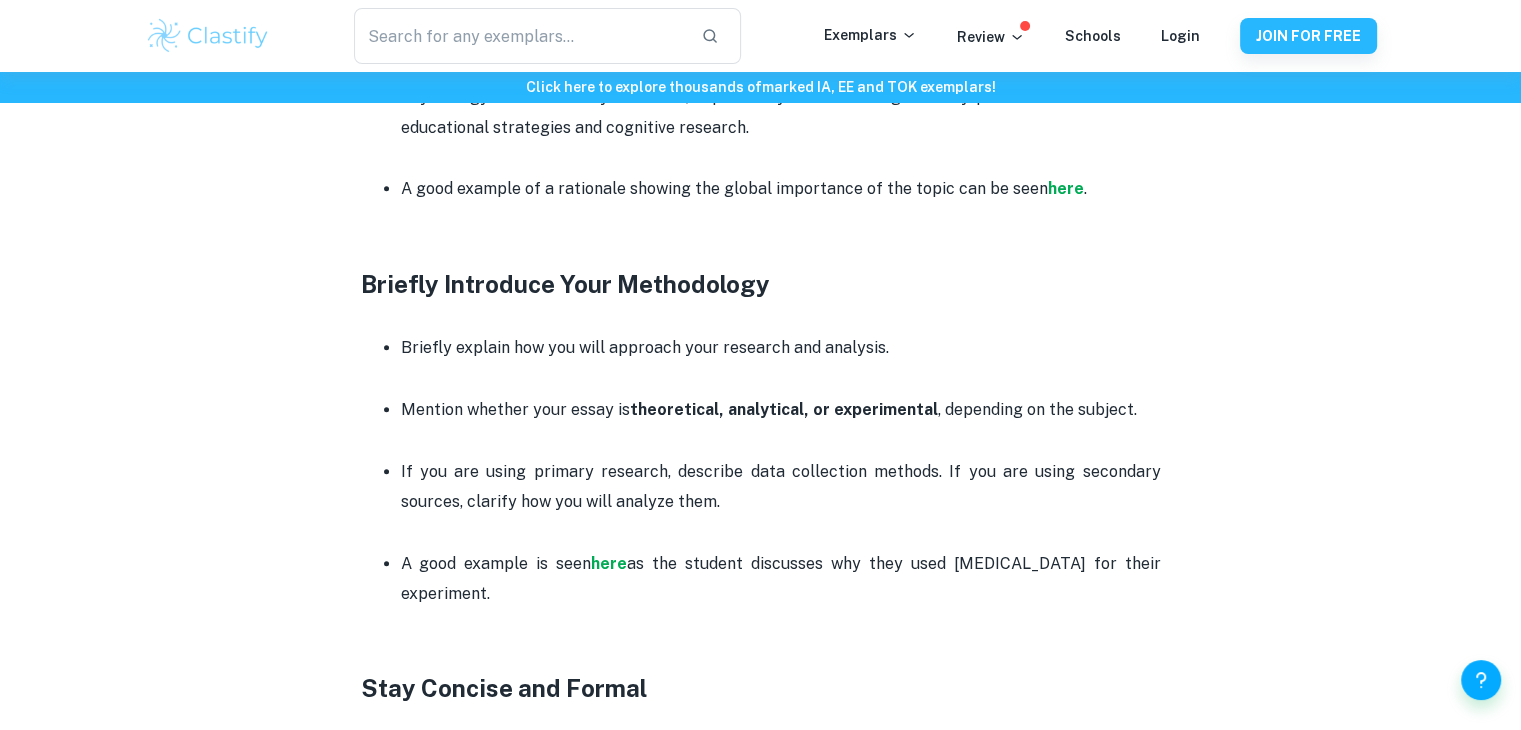 scroll, scrollTop: 2062, scrollLeft: 0, axis: vertical 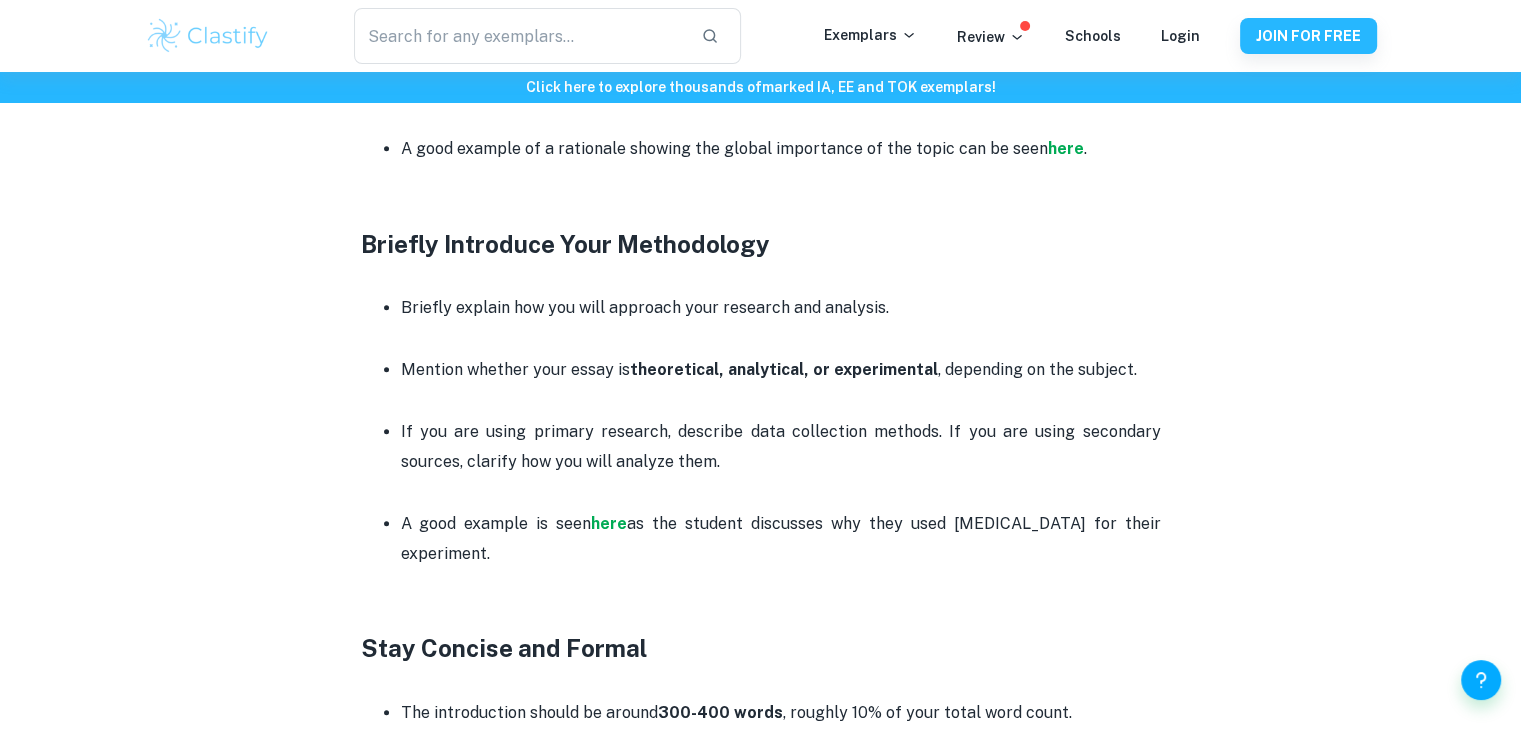 click on "If you are using primary research, describe data collection methods. If you are using secondary sources, clarify how you will analyze them." at bounding box center (781, 447) 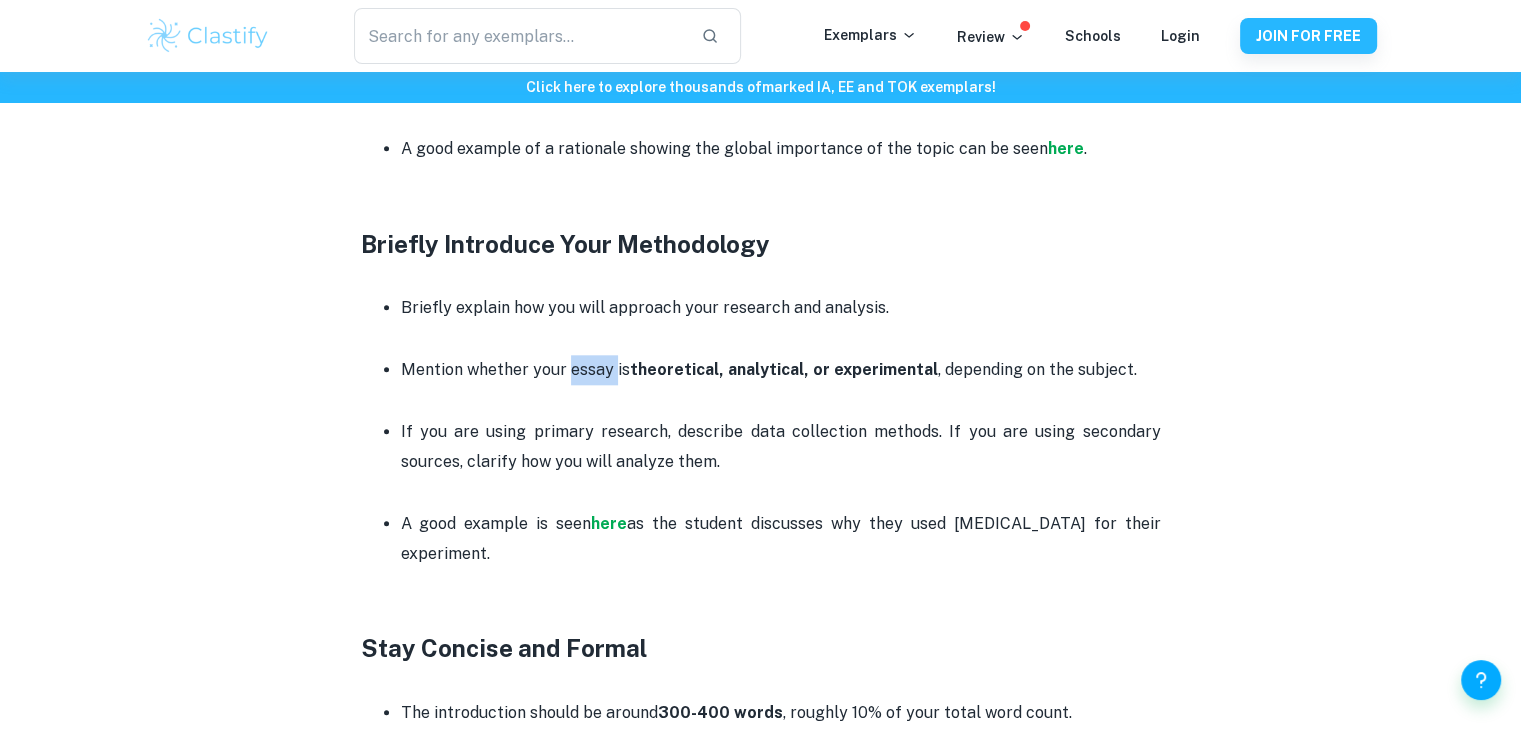 click on "Mention whether your essay is  theoretical, analytical, or experimental , depending on the subject." at bounding box center [781, 370] 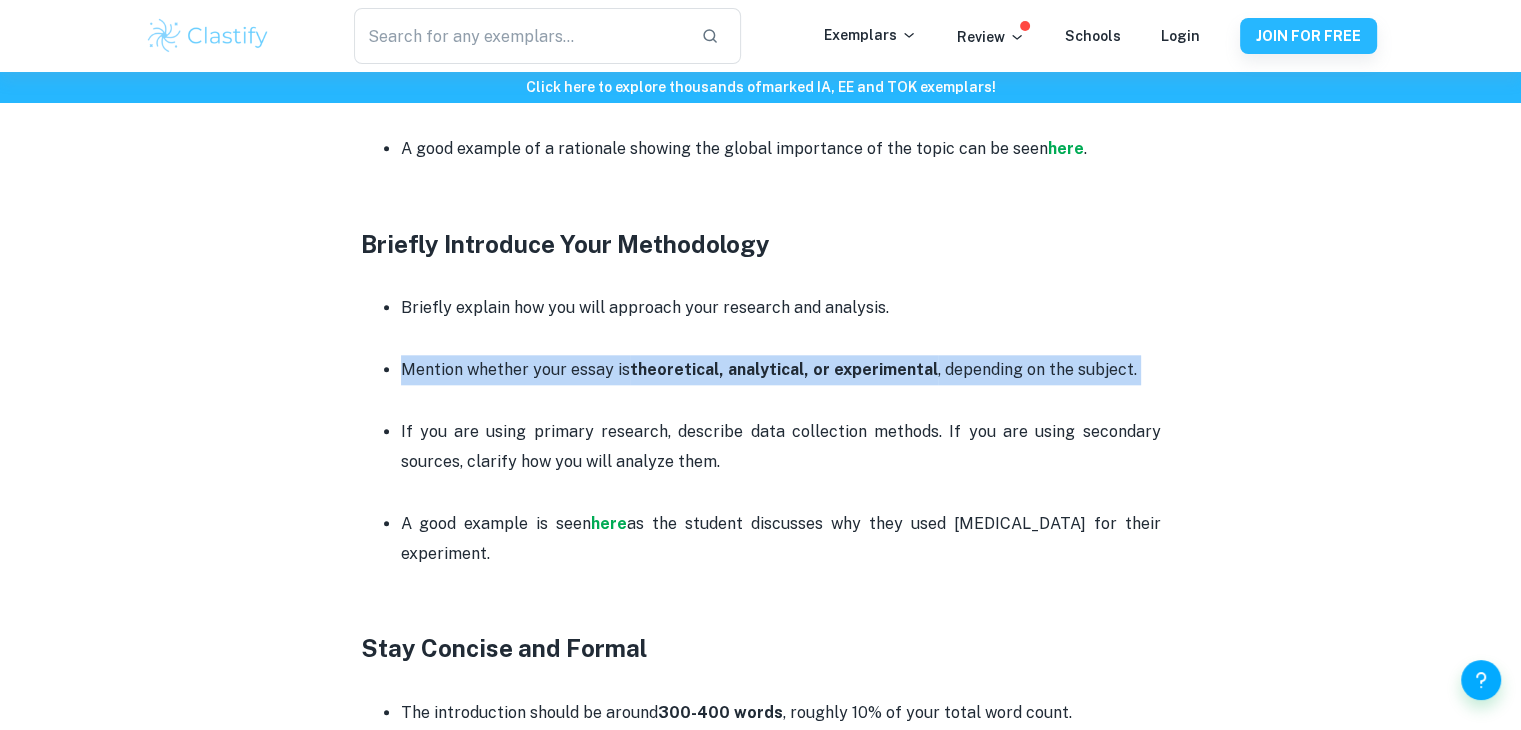 click on "Mention whether your essay is  theoretical, analytical, or experimental , depending on the subject." at bounding box center [781, 370] 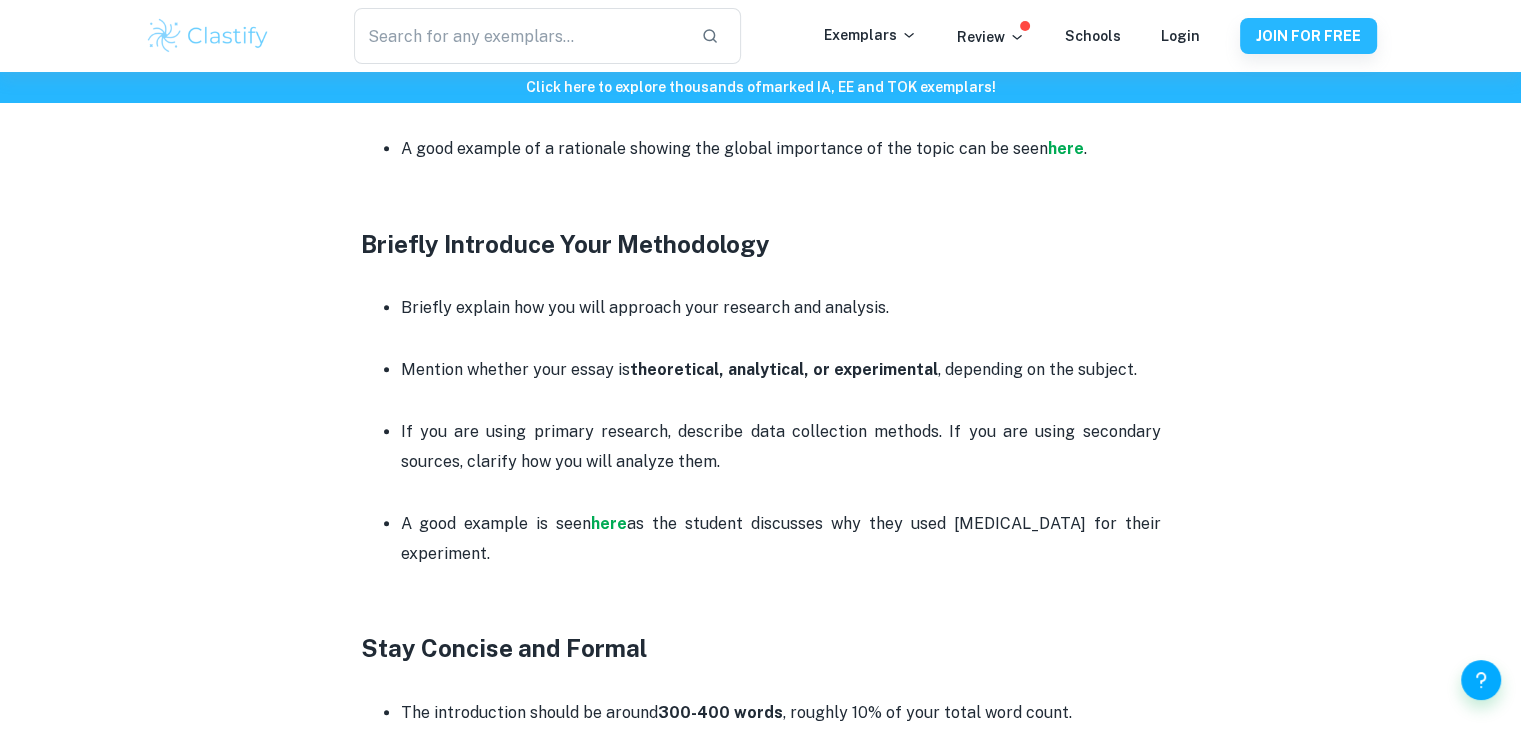 click at bounding box center (781, 338) 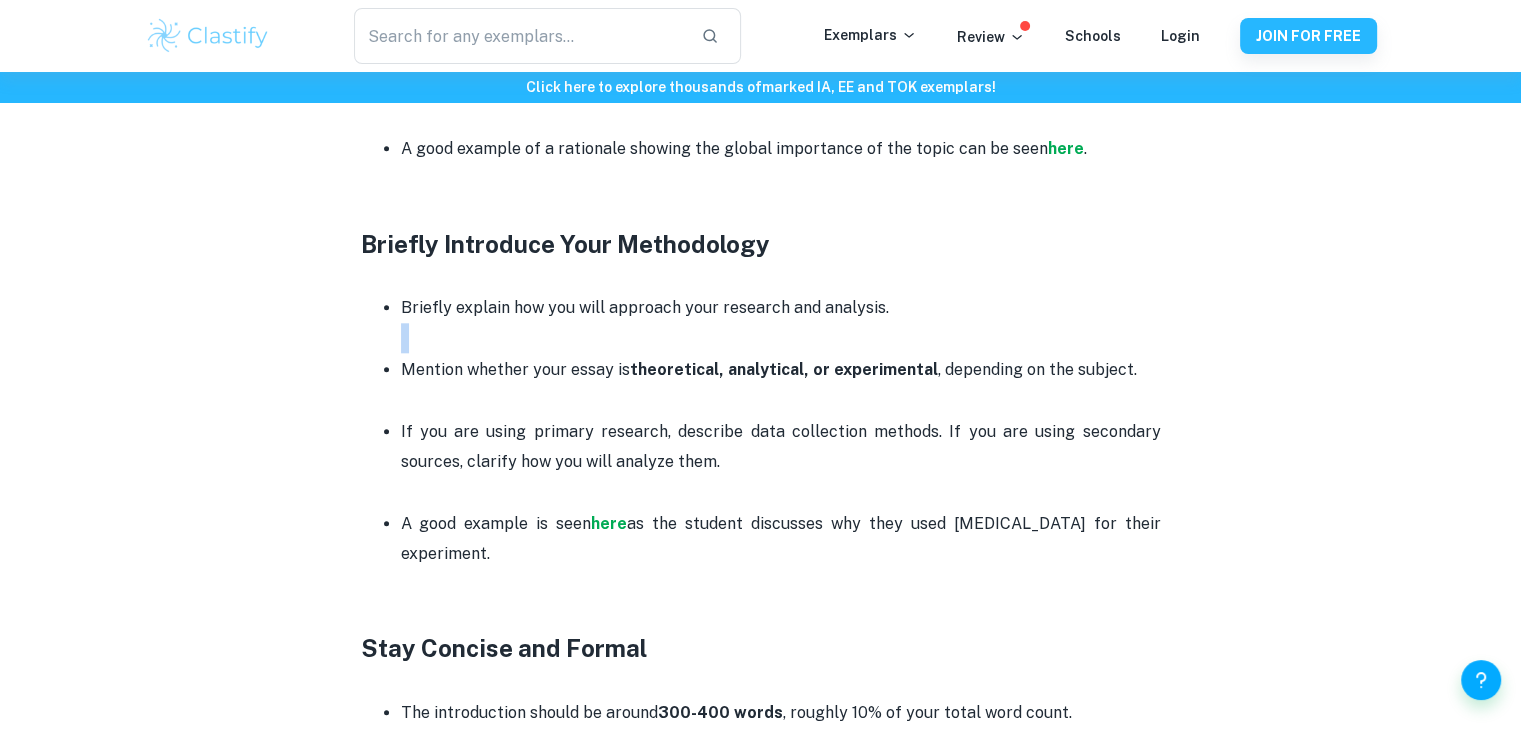 click at bounding box center (781, 338) 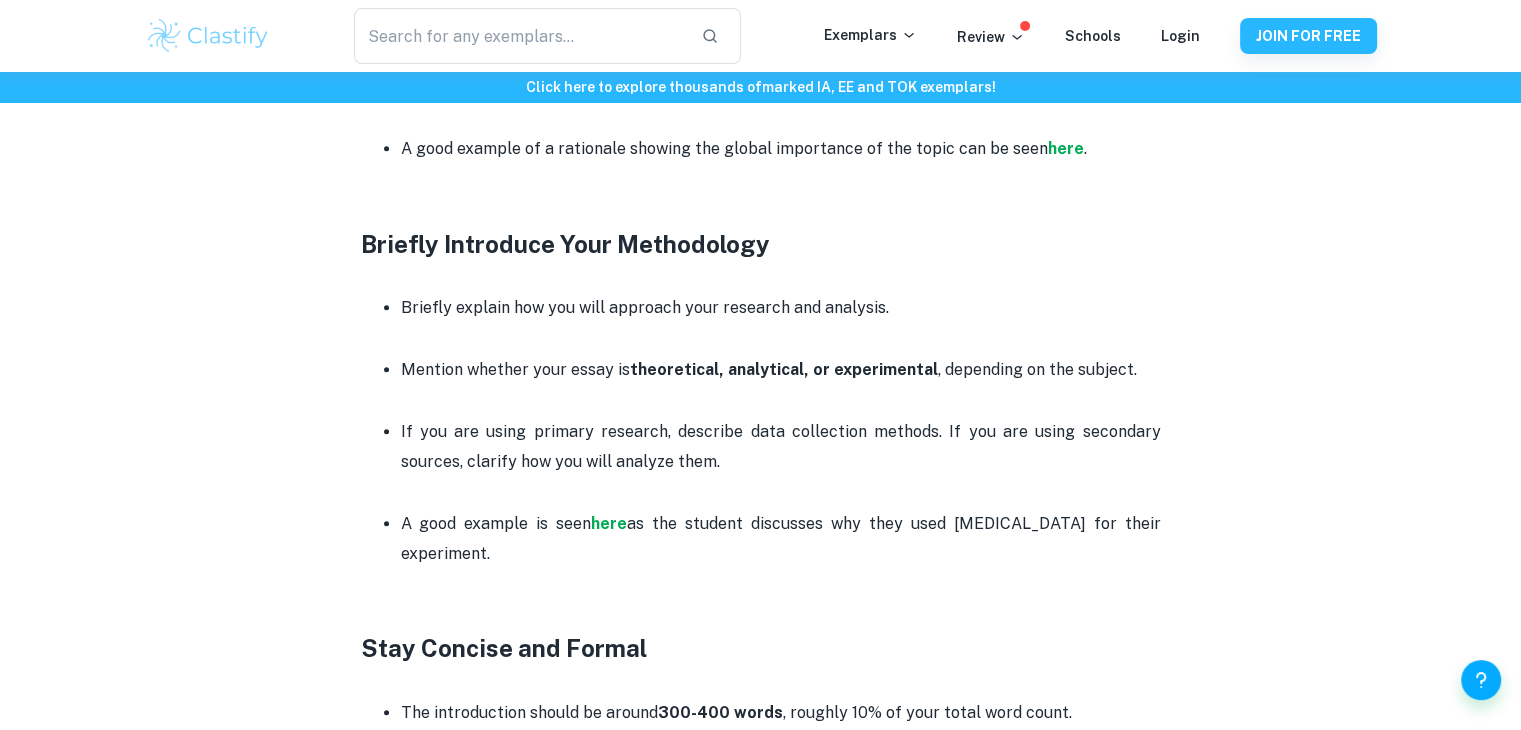 click at bounding box center [781, 400] 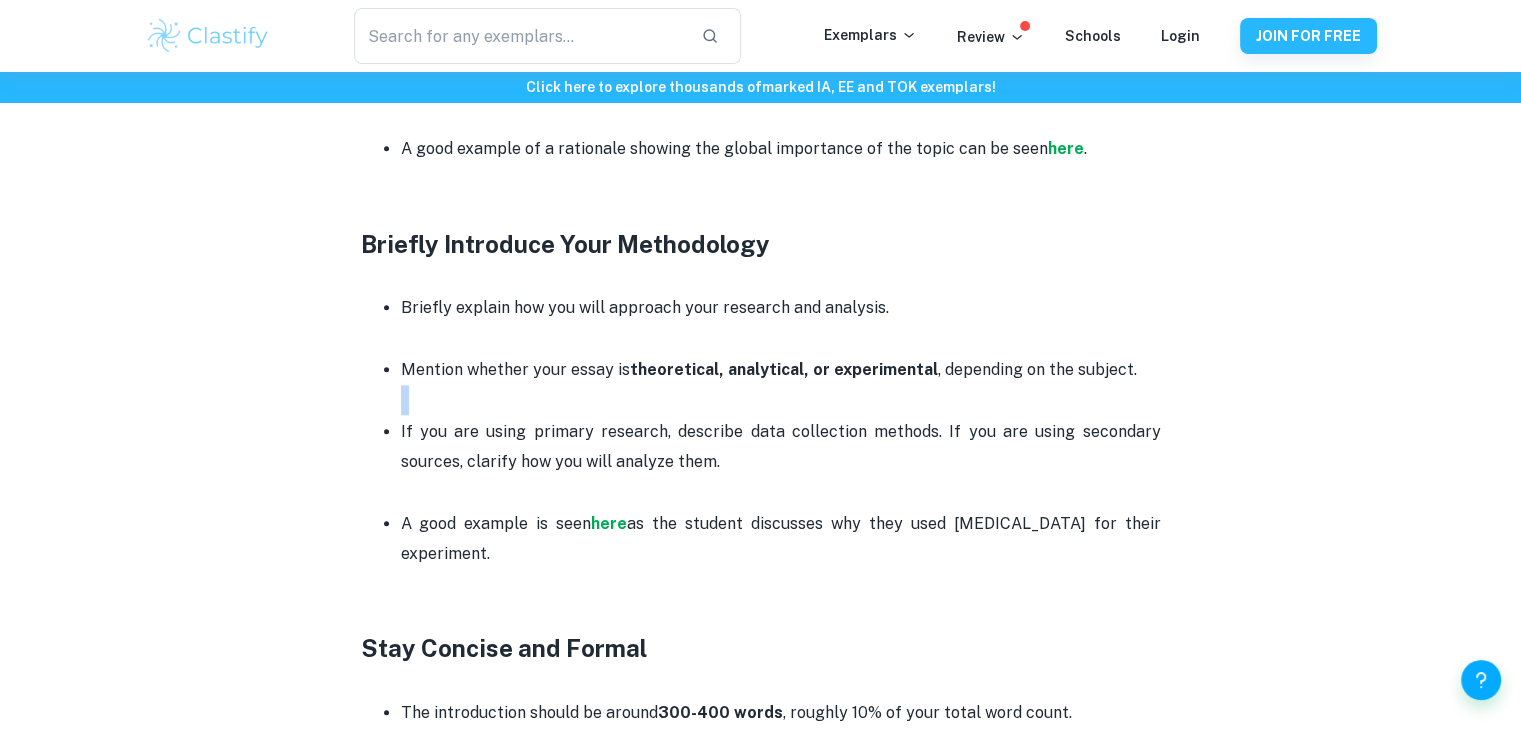click at bounding box center [781, 400] 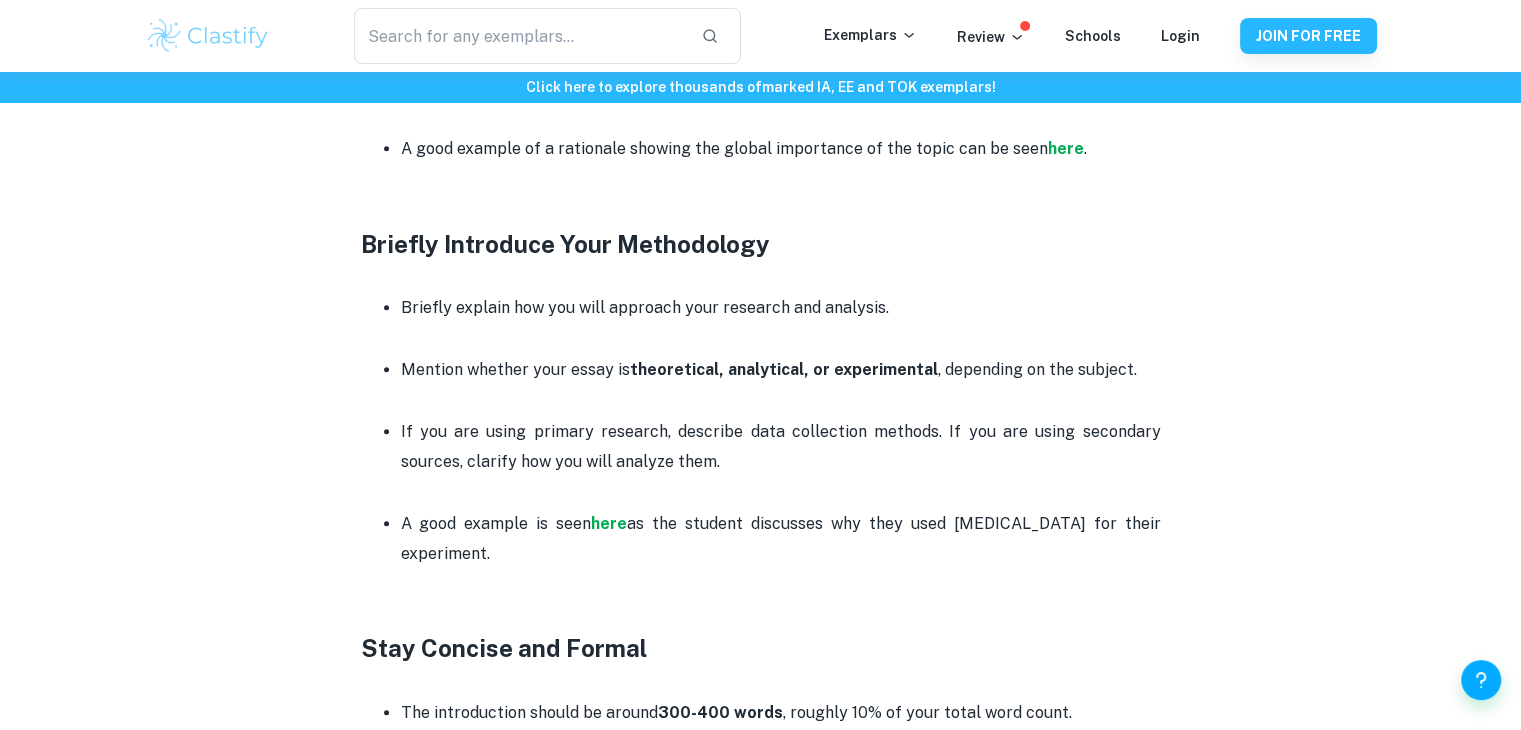 click on "If you are using primary research, describe data collection methods. If you are using secondary sources, clarify how you will analyze them." at bounding box center (781, 447) 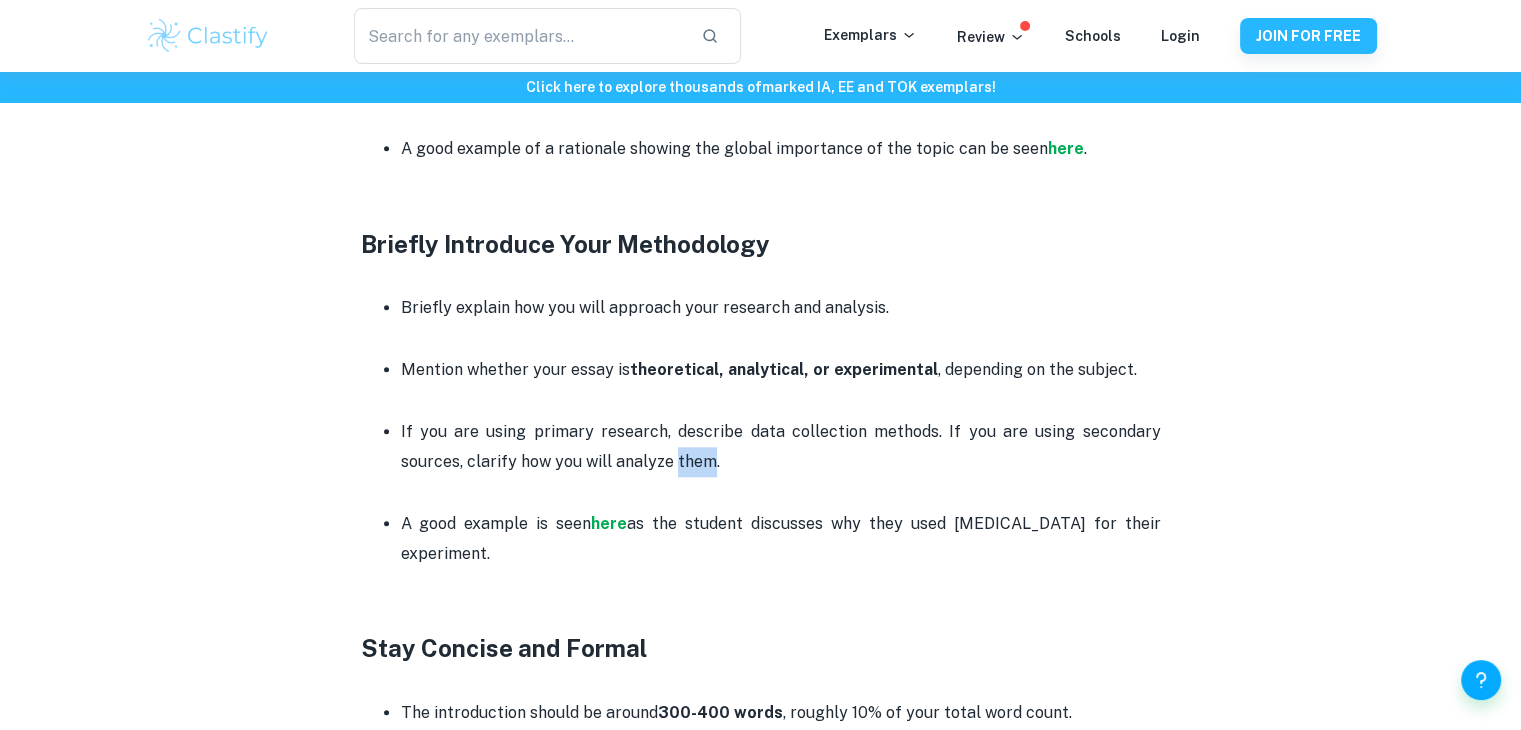 click on "If you are using primary research, describe data collection methods. If you are using secondary sources, clarify how you will analyze them." at bounding box center [781, 447] 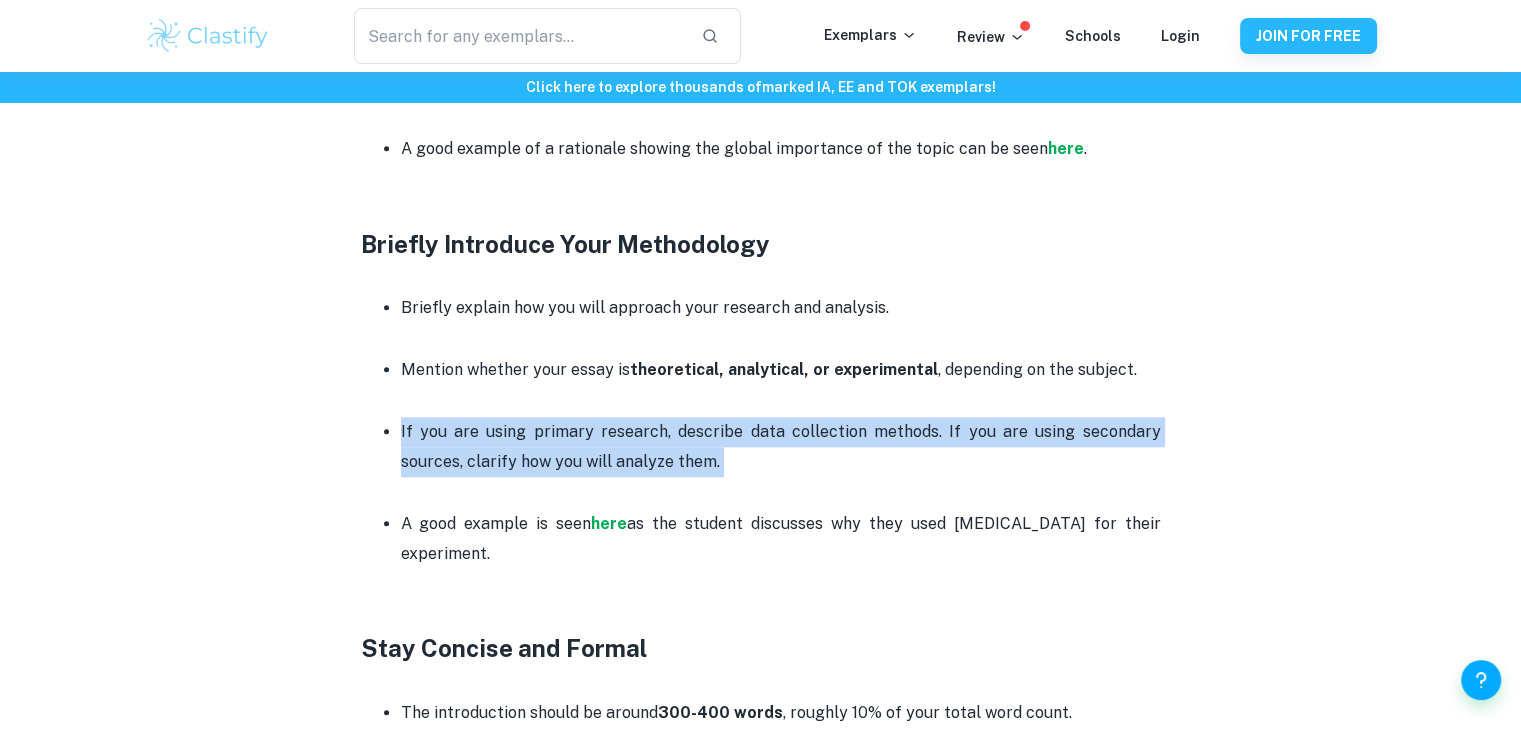 click on "If you are using primary research, describe data collection methods. If you are using secondary sources, clarify how you will analyze them." at bounding box center [781, 447] 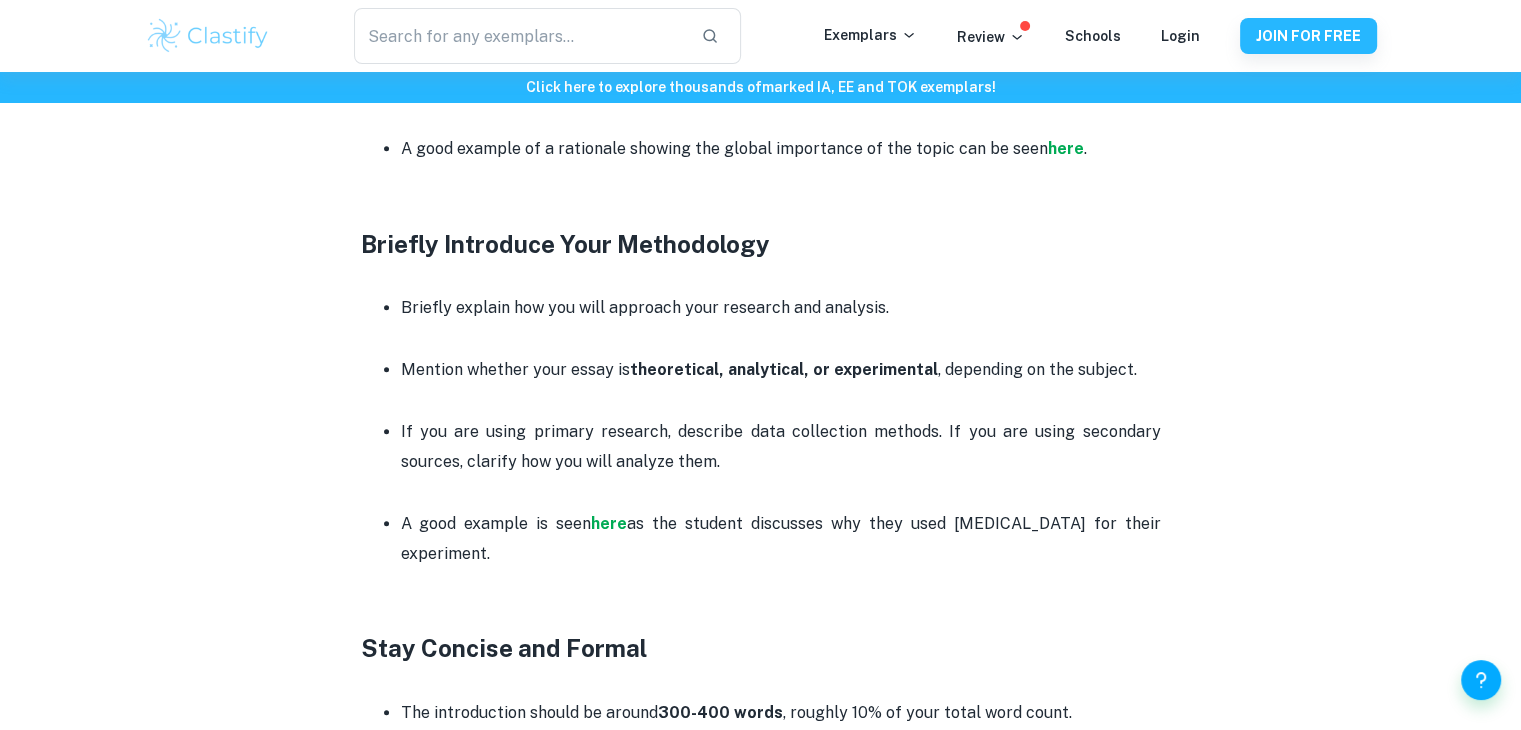 click on "If you are using primary research, describe data collection methods. If you are using secondary sources, clarify how you will analyze them." at bounding box center (781, 447) 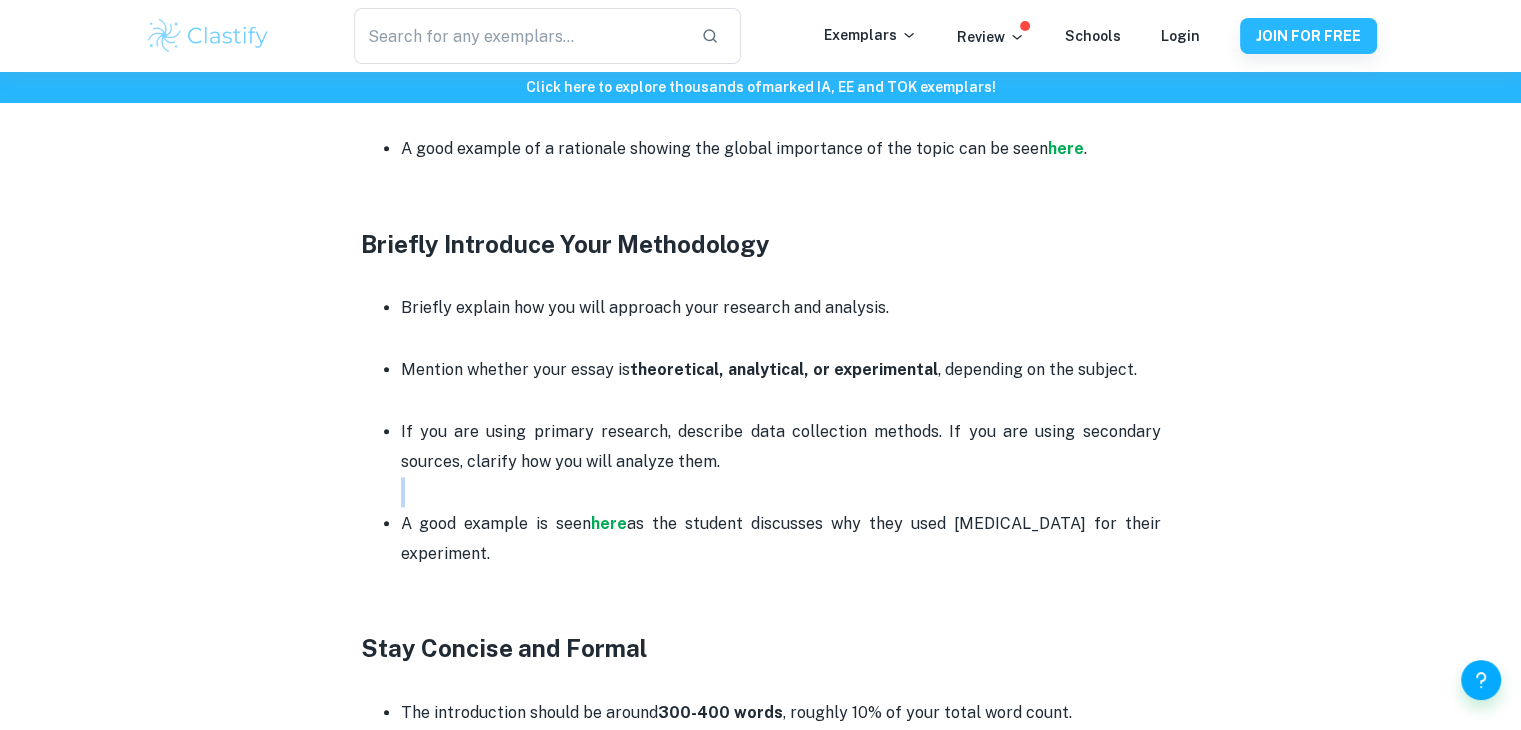 click on "If you are using primary research, describe data collection methods. If you are using secondary sources, clarify how you will analyze them." at bounding box center (781, 447) 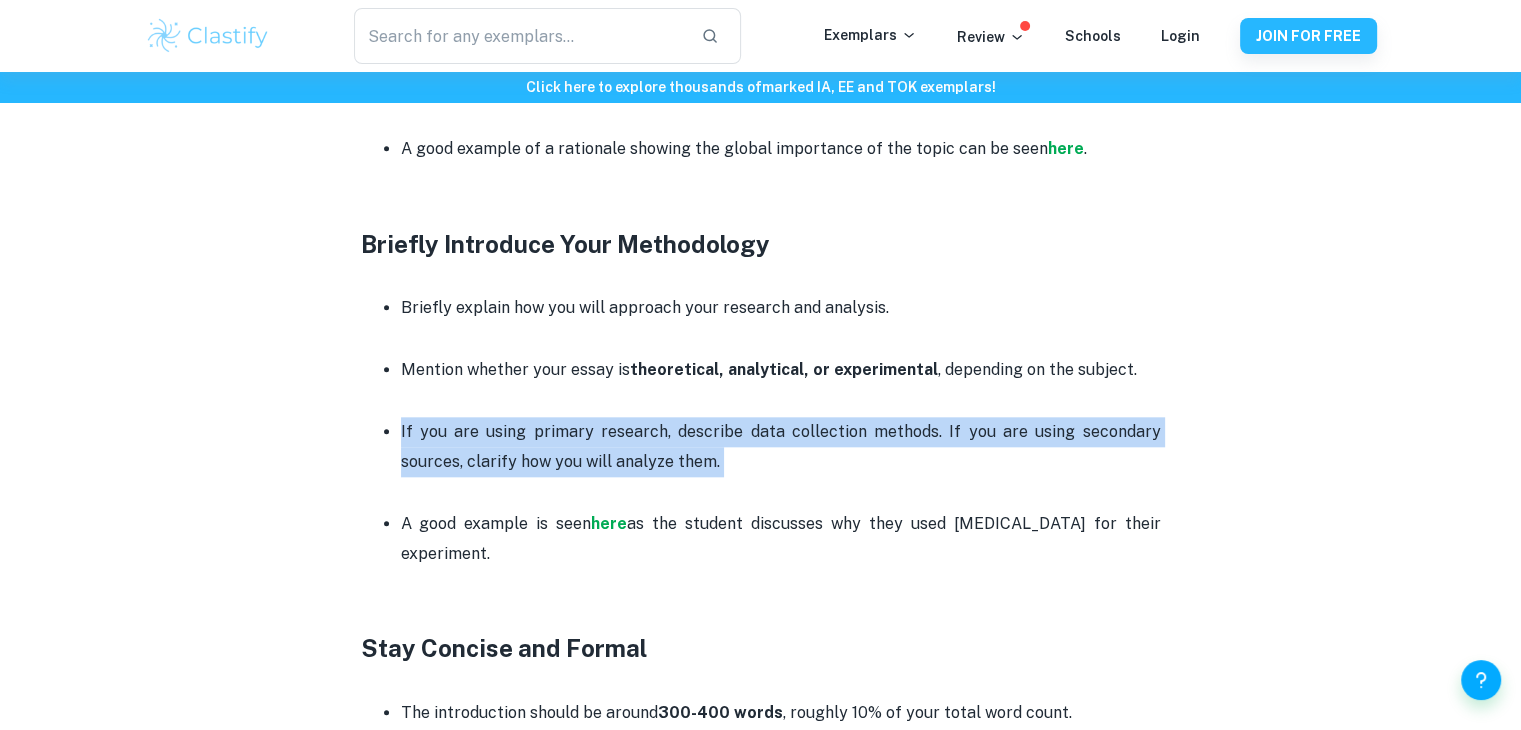 click on "If you are using primary research, describe data collection methods. If you are using secondary sources, clarify how you will analyze them." at bounding box center (781, 447) 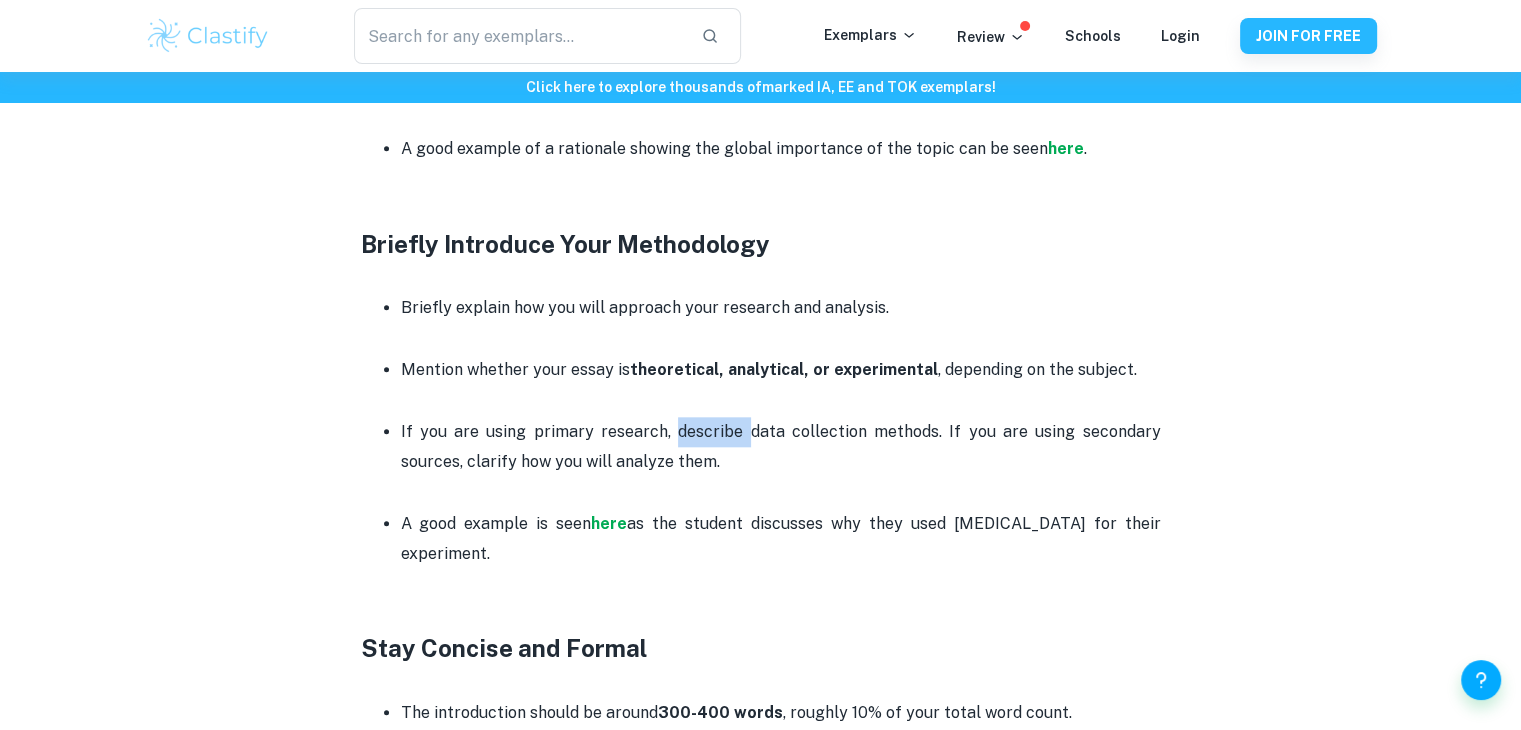 click on "If you are using primary research, describe data collection methods. If you are using secondary sources, clarify how you will analyze them." at bounding box center (781, 447) 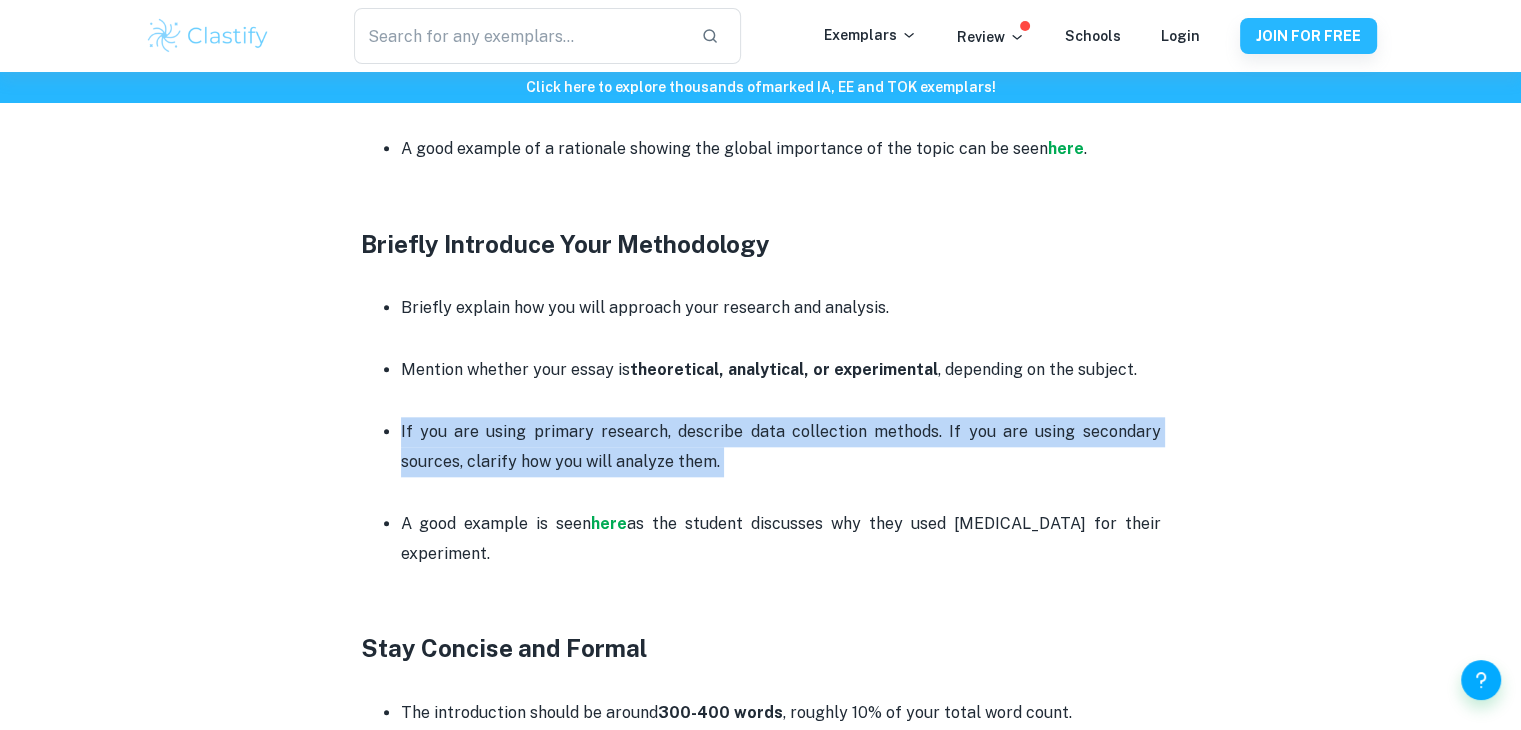 click on "If you are using primary research, describe data collection methods. If you are using secondary sources, clarify how you will analyze them." at bounding box center (781, 447) 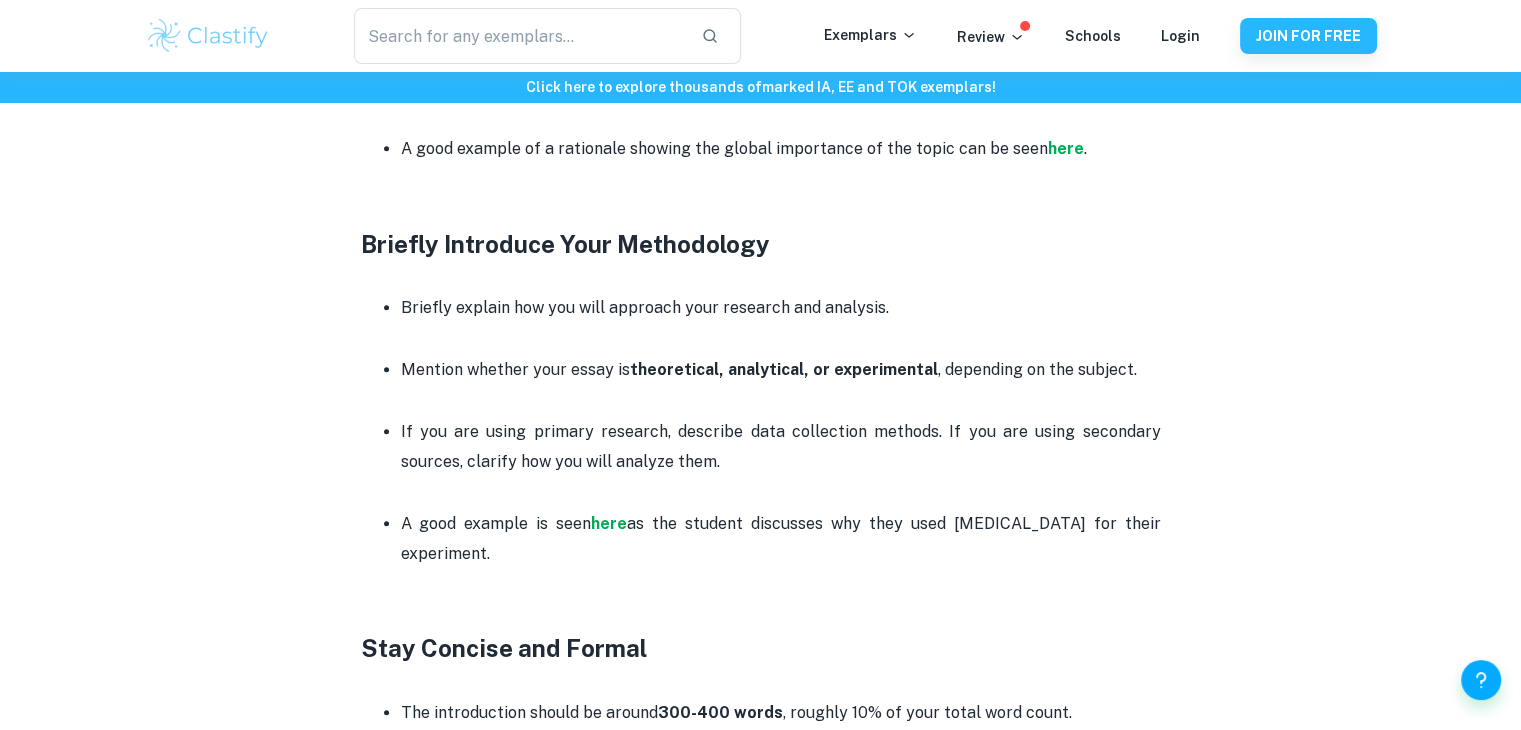click at bounding box center [781, 492] 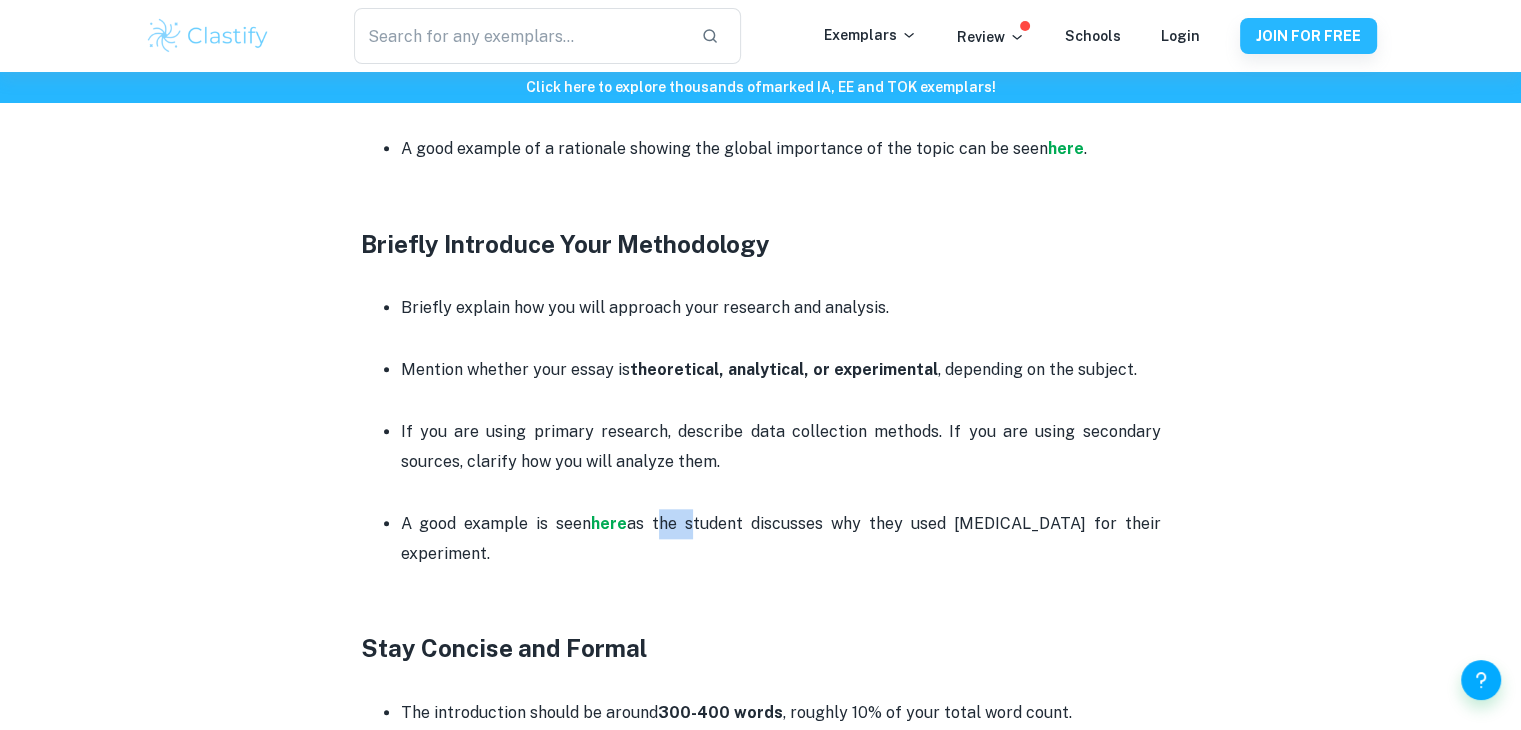 click on "A good example is seen  here  as the student discusses why they used hydrogen peroxide for their experiment." at bounding box center (781, 539) 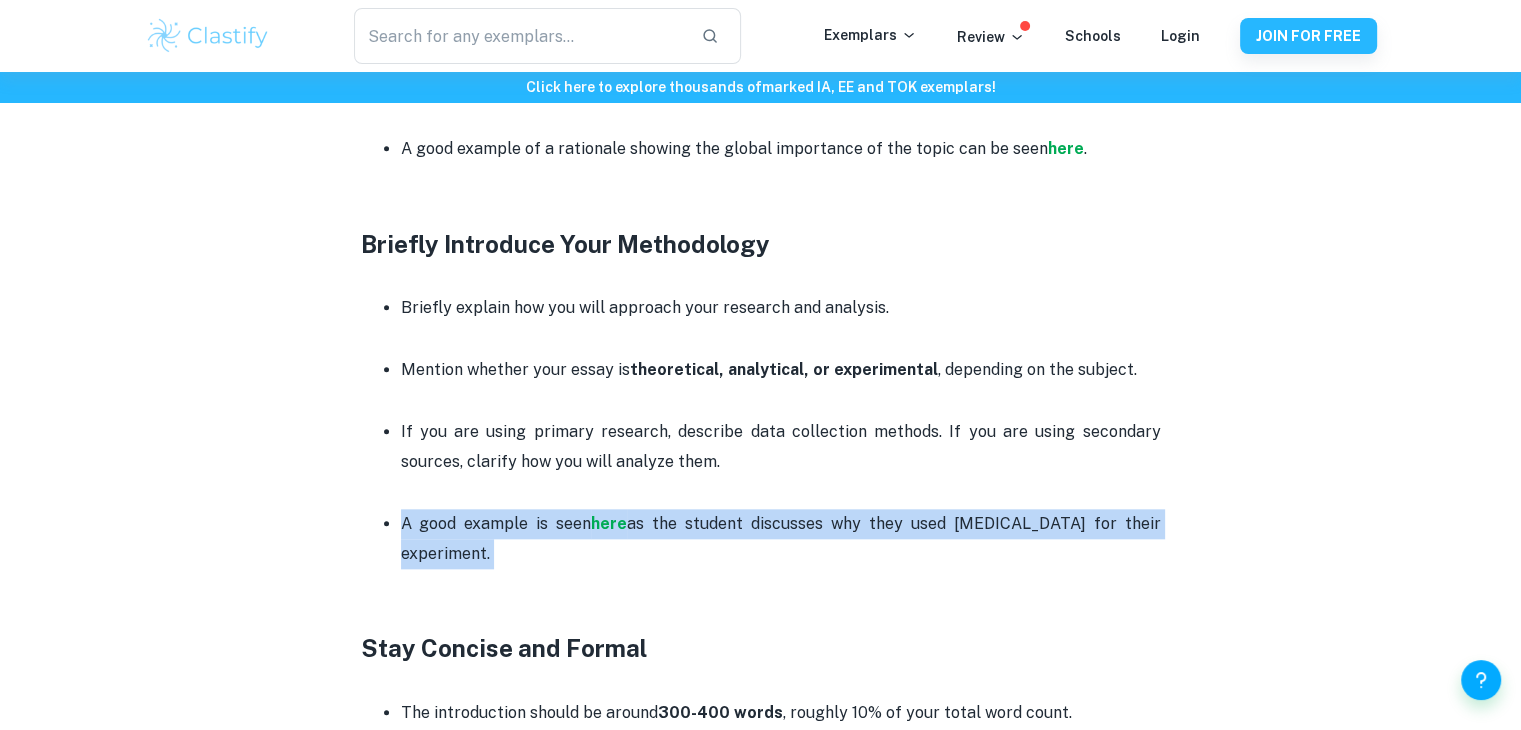 click on "A good example is seen  here  as the student discusses why they used hydrogen peroxide for their experiment." at bounding box center (781, 539) 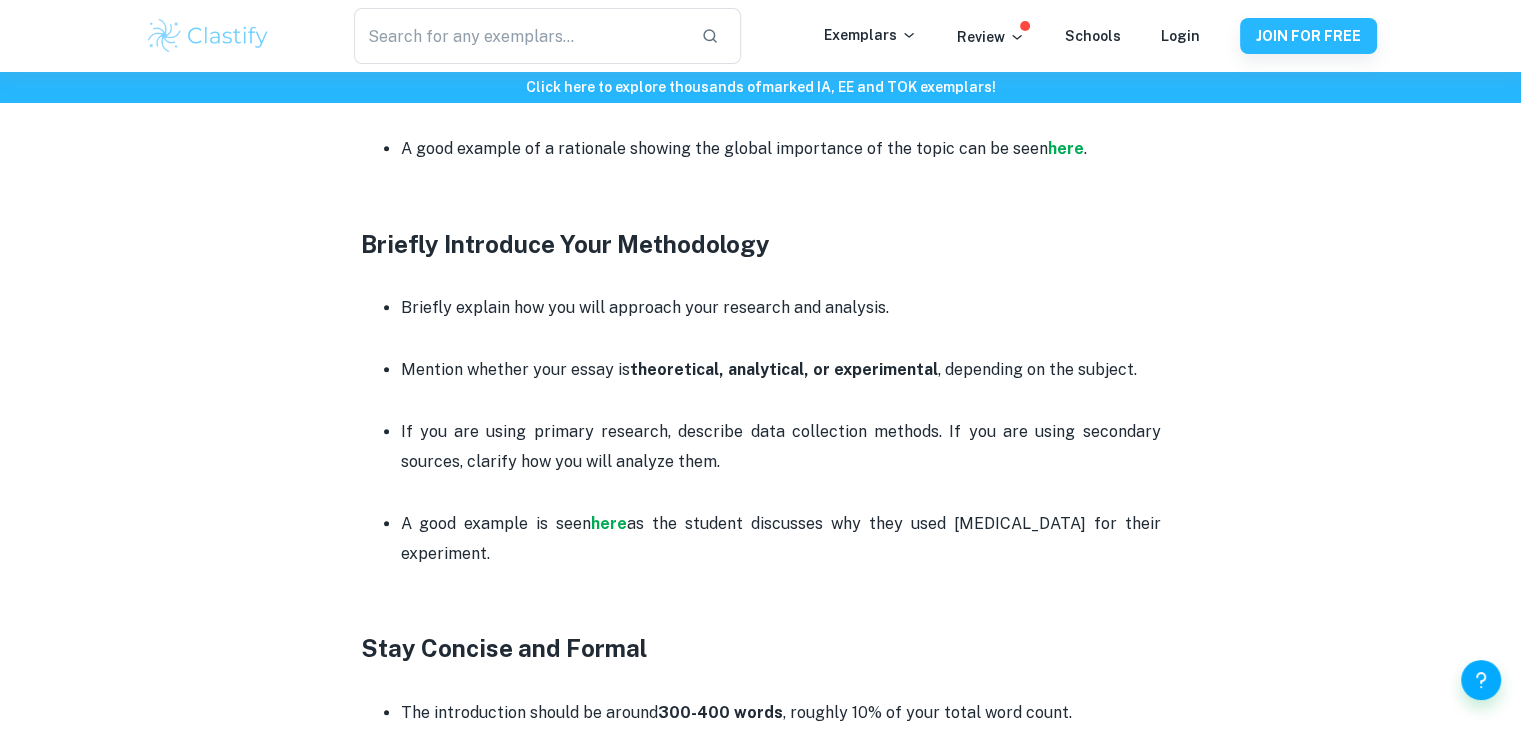 click at bounding box center (781, 492) 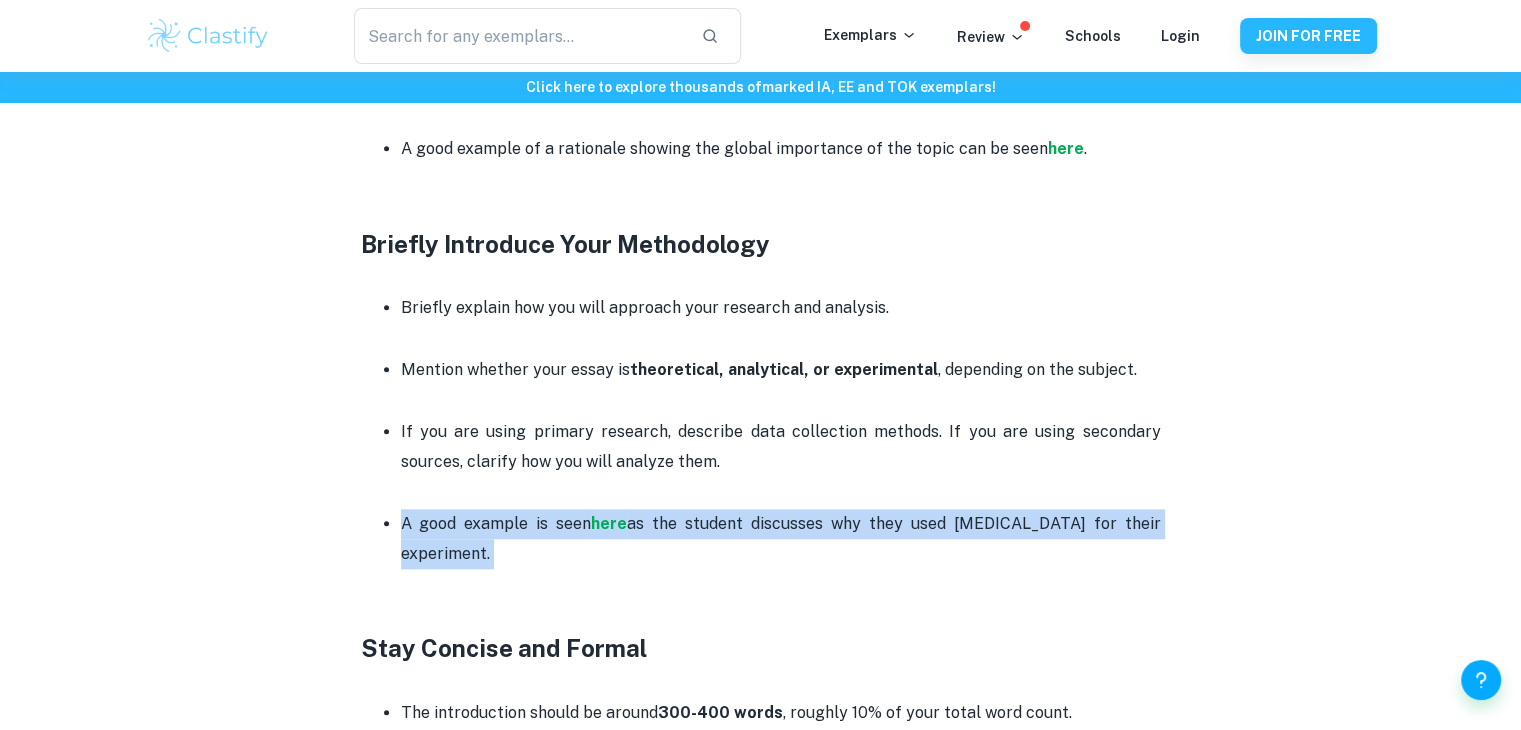 drag, startPoint x: 816, startPoint y: 541, endPoint x: 811, endPoint y: 532, distance: 10.29563 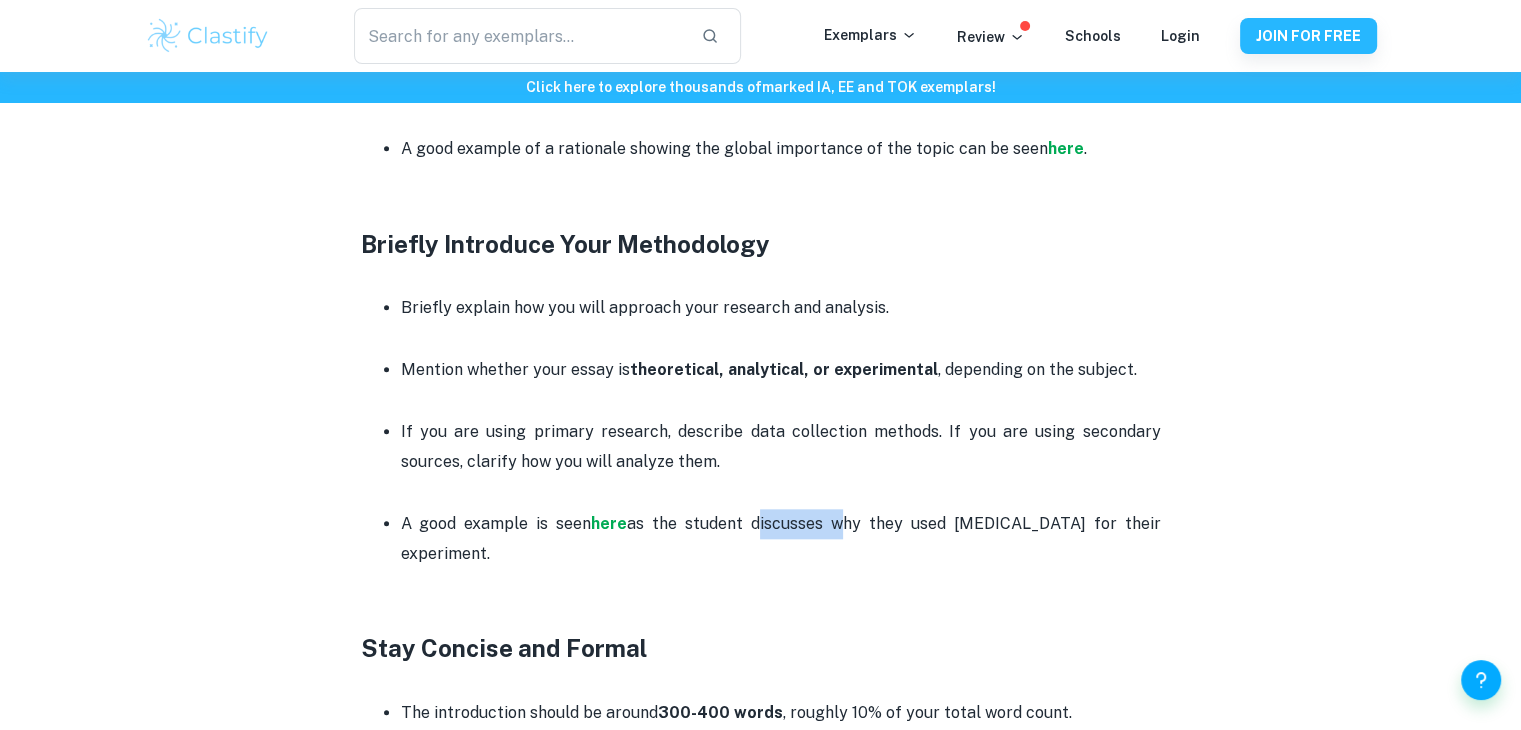 click on "A good example is seen  here  as the student discusses why they used hydrogen peroxide for their experiment." at bounding box center [781, 539] 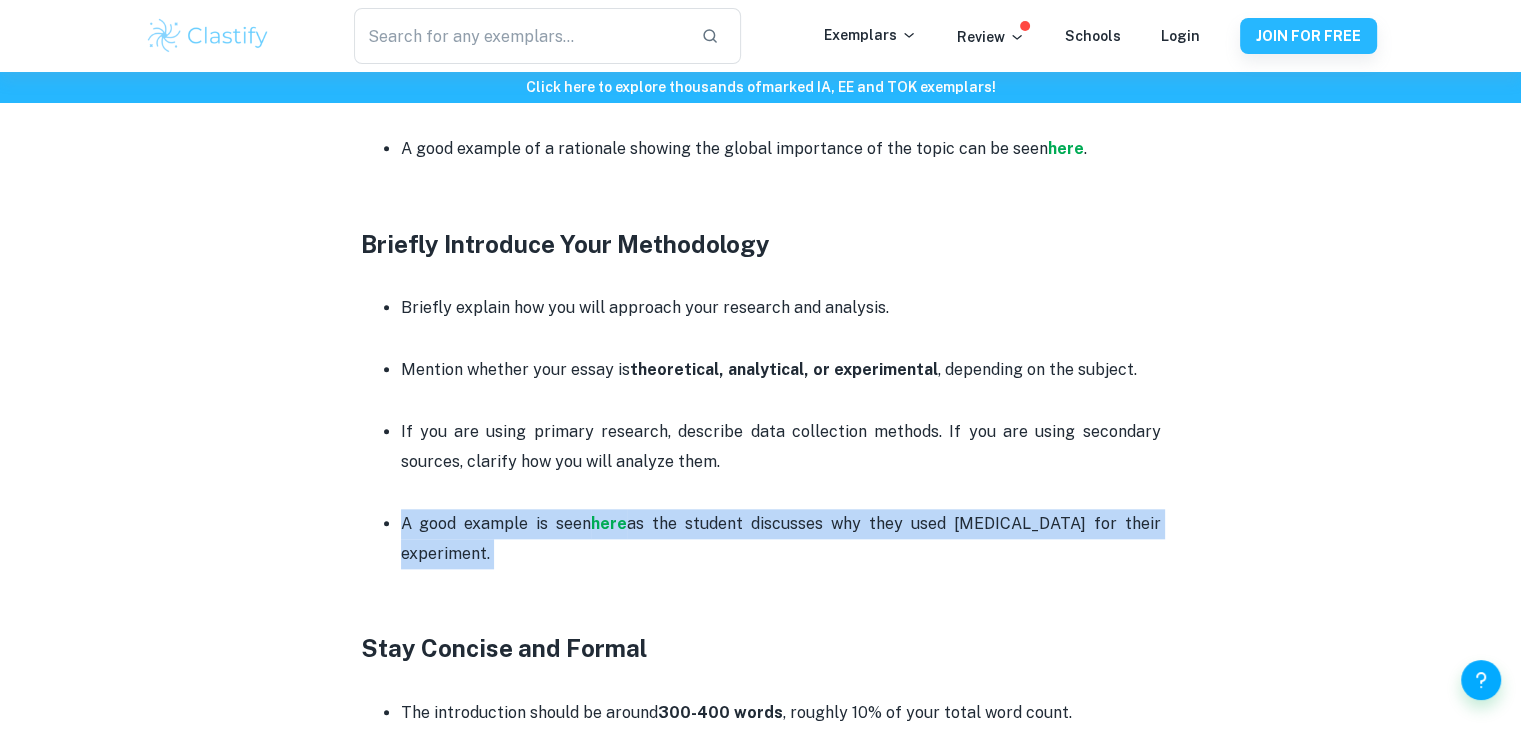 click on "A good example is seen  here  as the student discusses why they used hydrogen peroxide for their experiment." at bounding box center (781, 539) 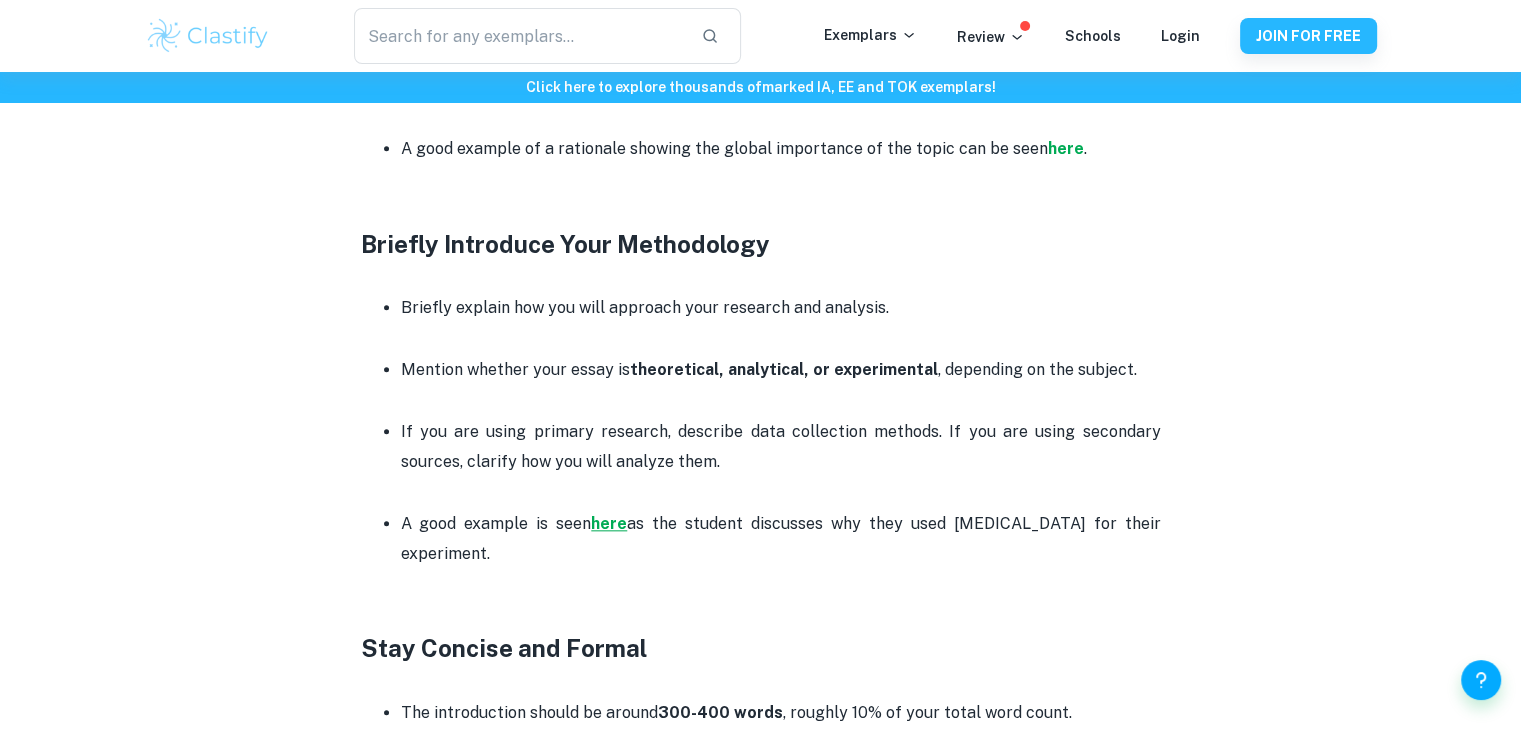 click on "here" at bounding box center [609, 523] 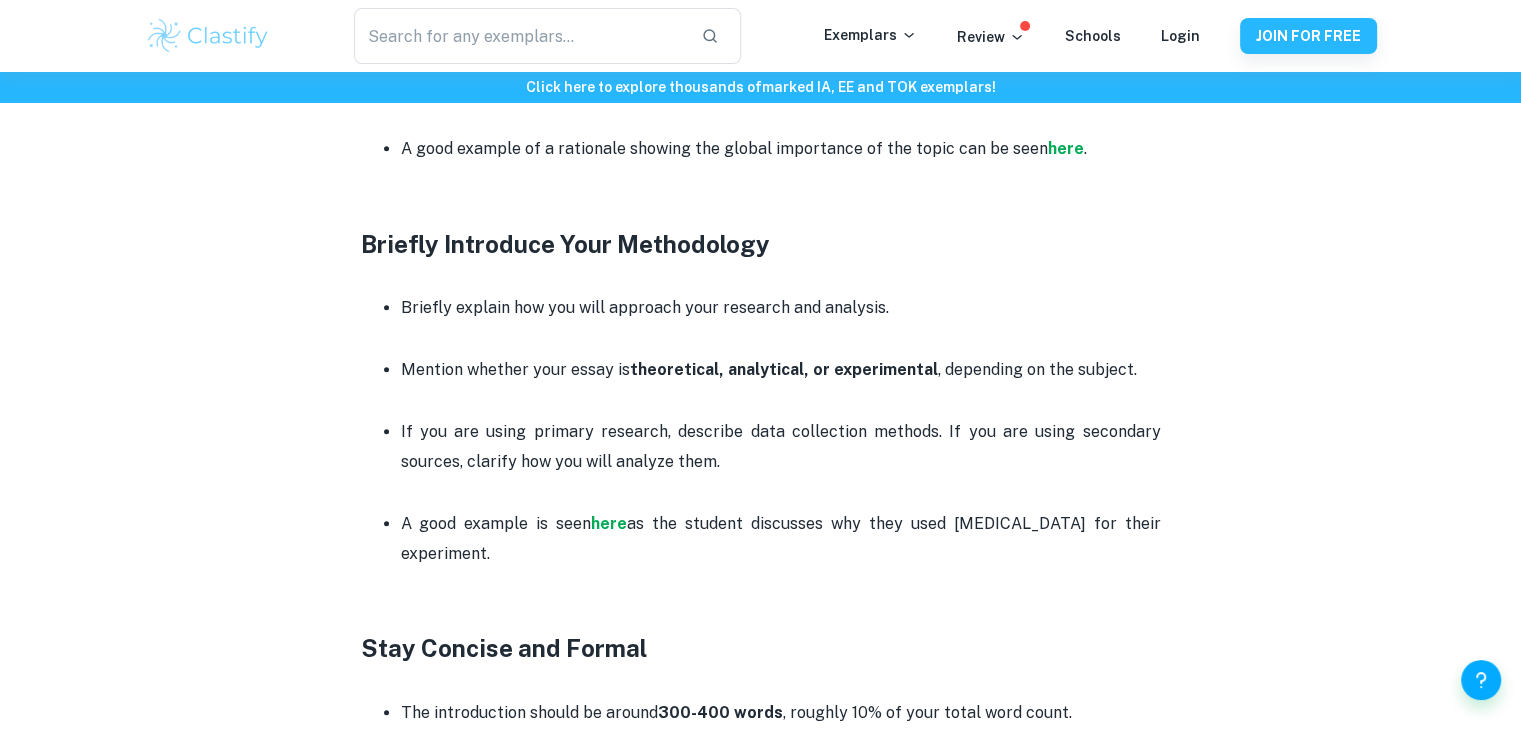 click on "If you are using primary research, describe data collection methods. If you are using secondary sources, clarify how you will analyze them." at bounding box center (781, 447) 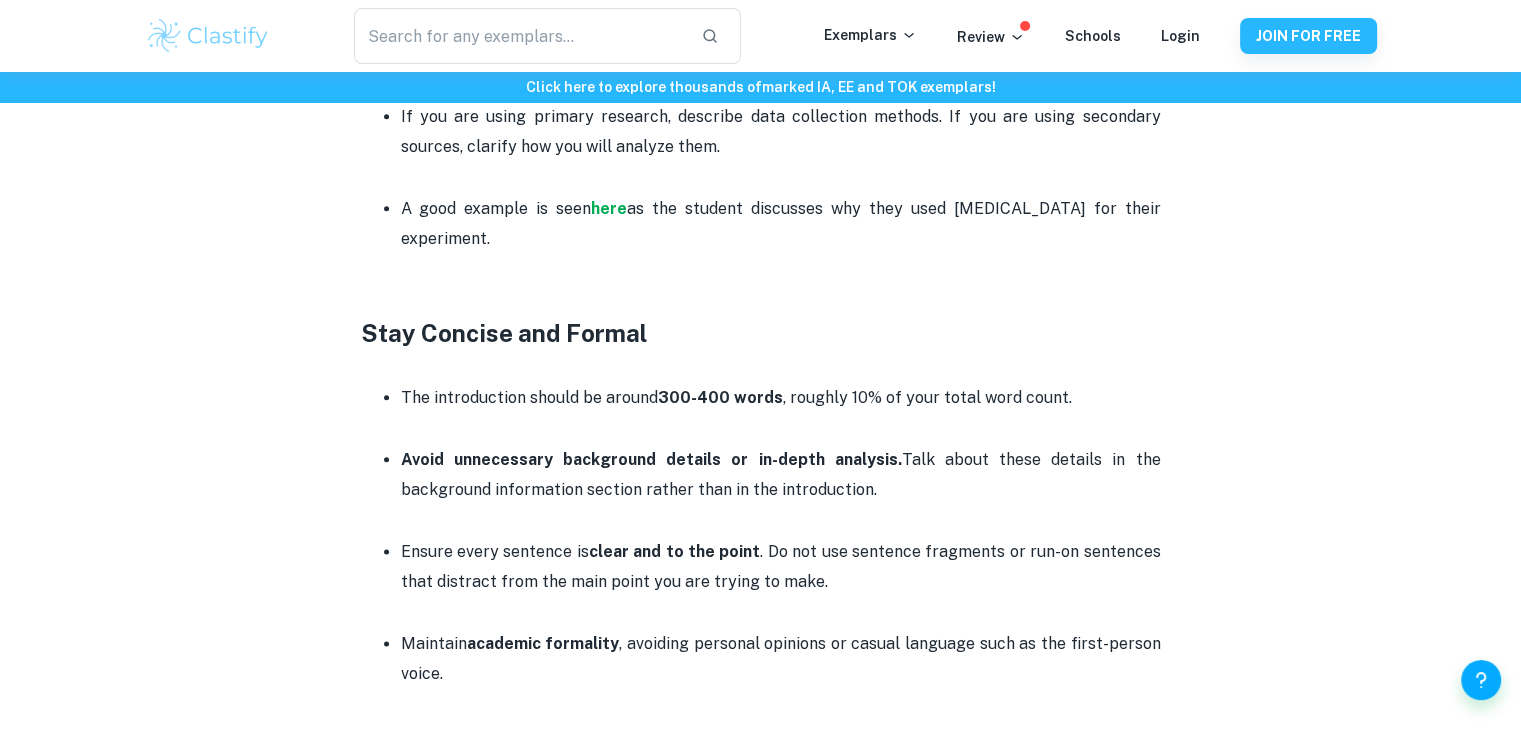 scroll, scrollTop: 2382, scrollLeft: 0, axis: vertical 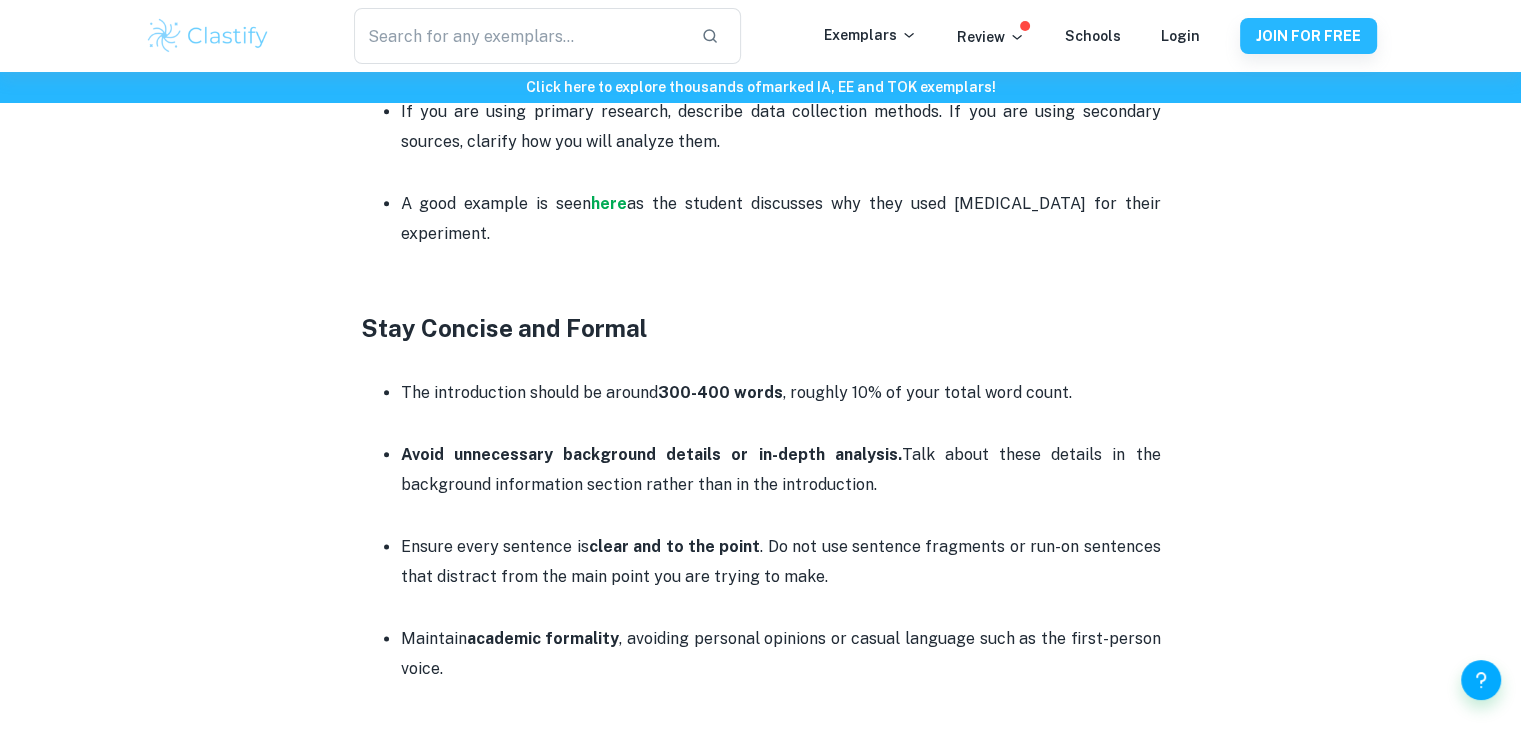 click at bounding box center (781, 423) 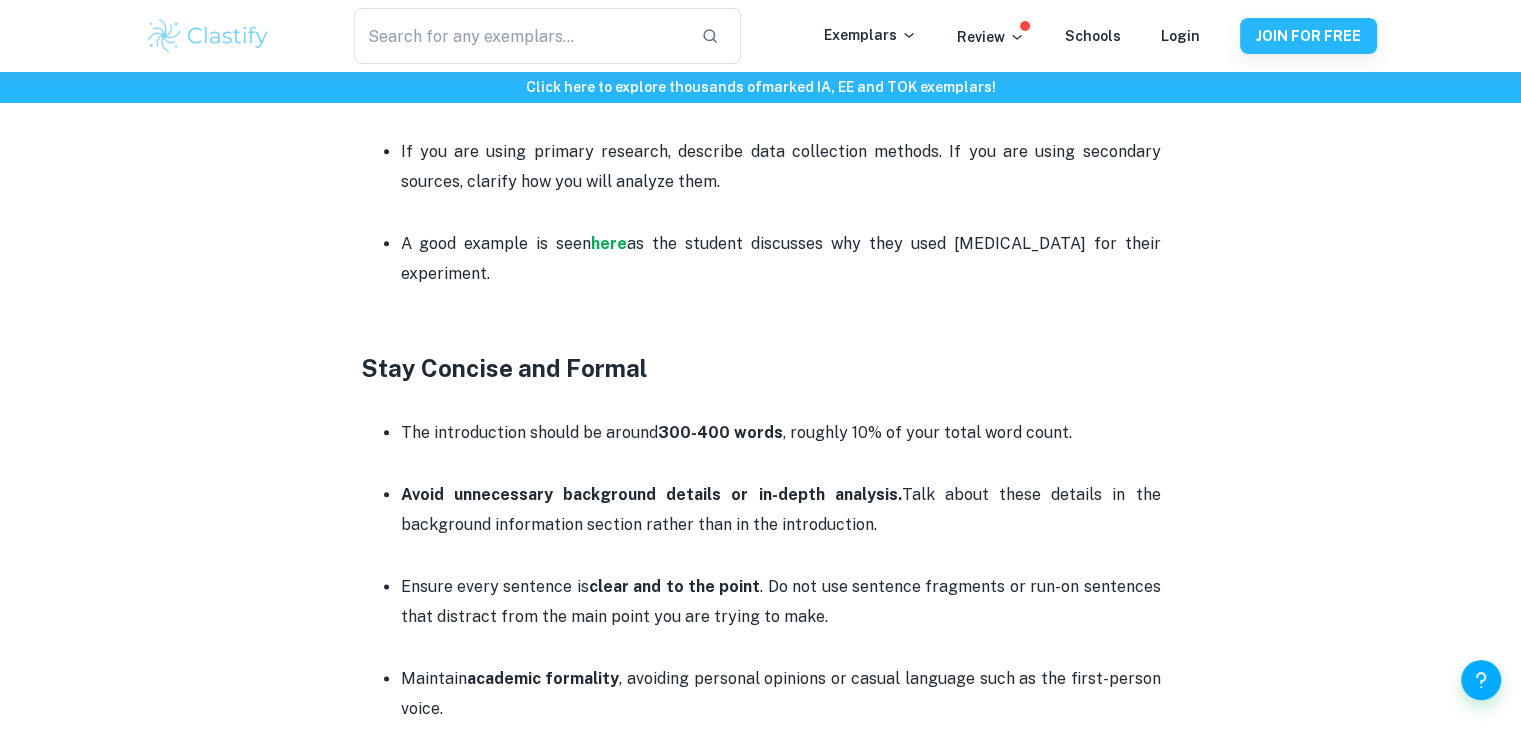 click on "The introduction should be around  300-400 words , roughly 10% of your total word count." at bounding box center (781, 433) 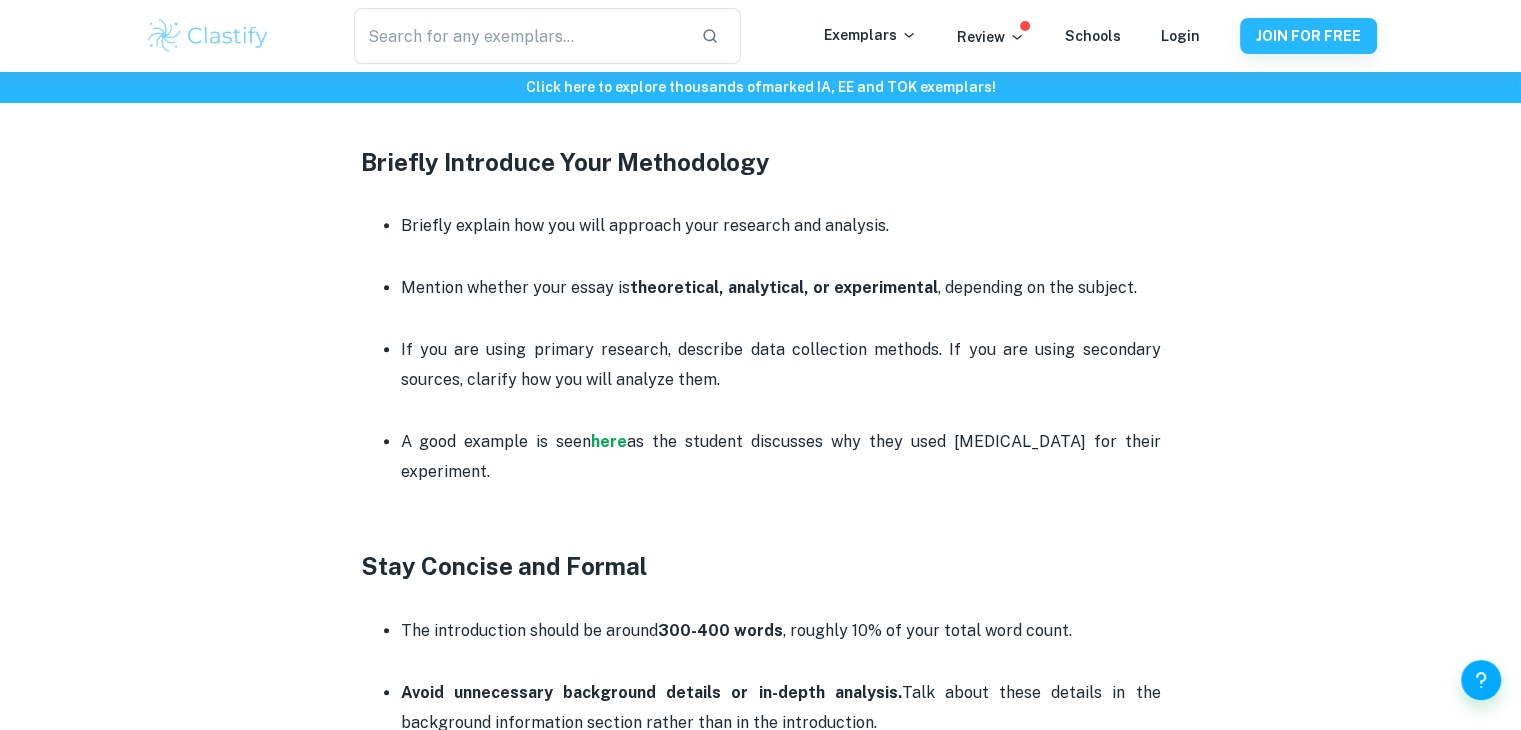 click on "A good example is seen  here  as the student discusses why they used hydrogen peroxide for their experiment." at bounding box center (781, 457) 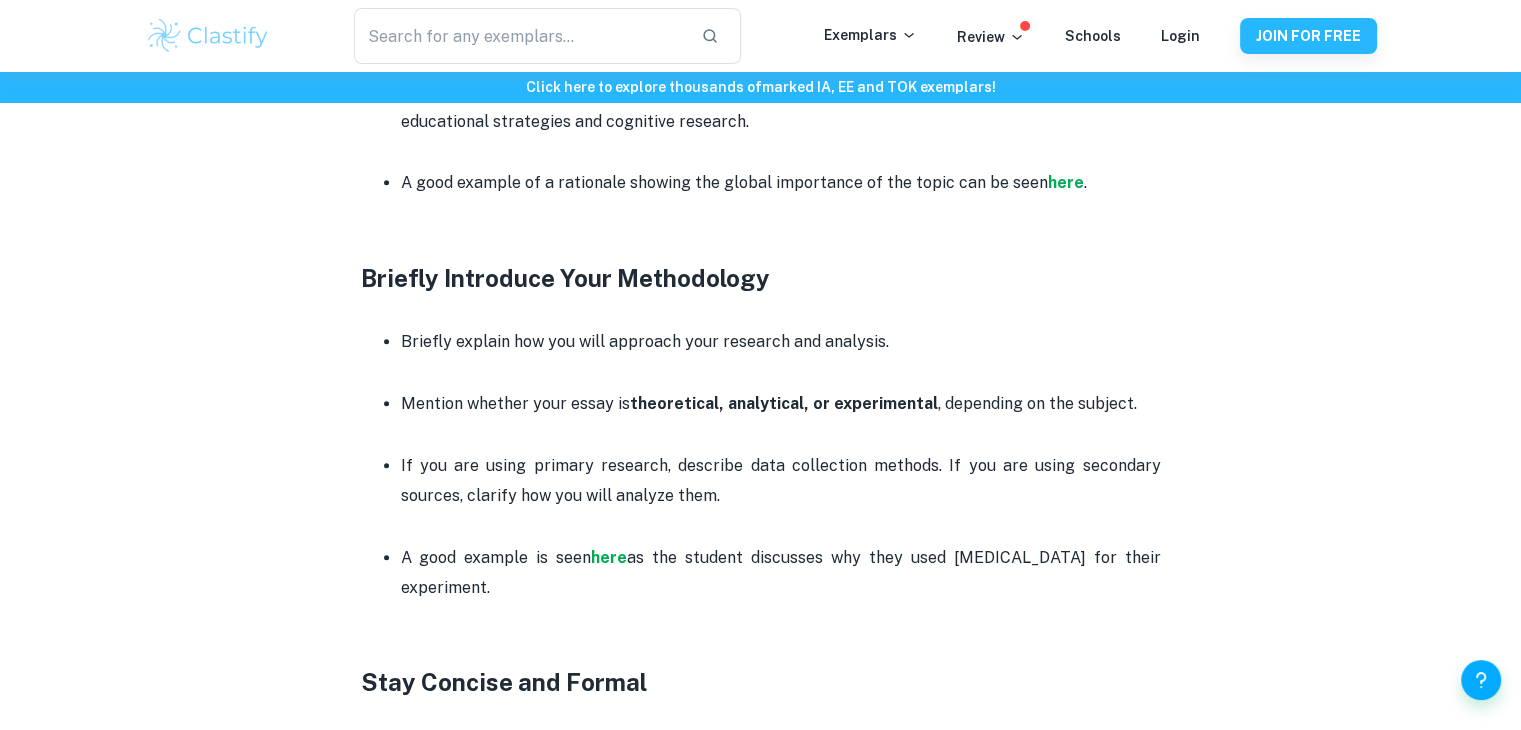 scroll, scrollTop: 2022, scrollLeft: 0, axis: vertical 